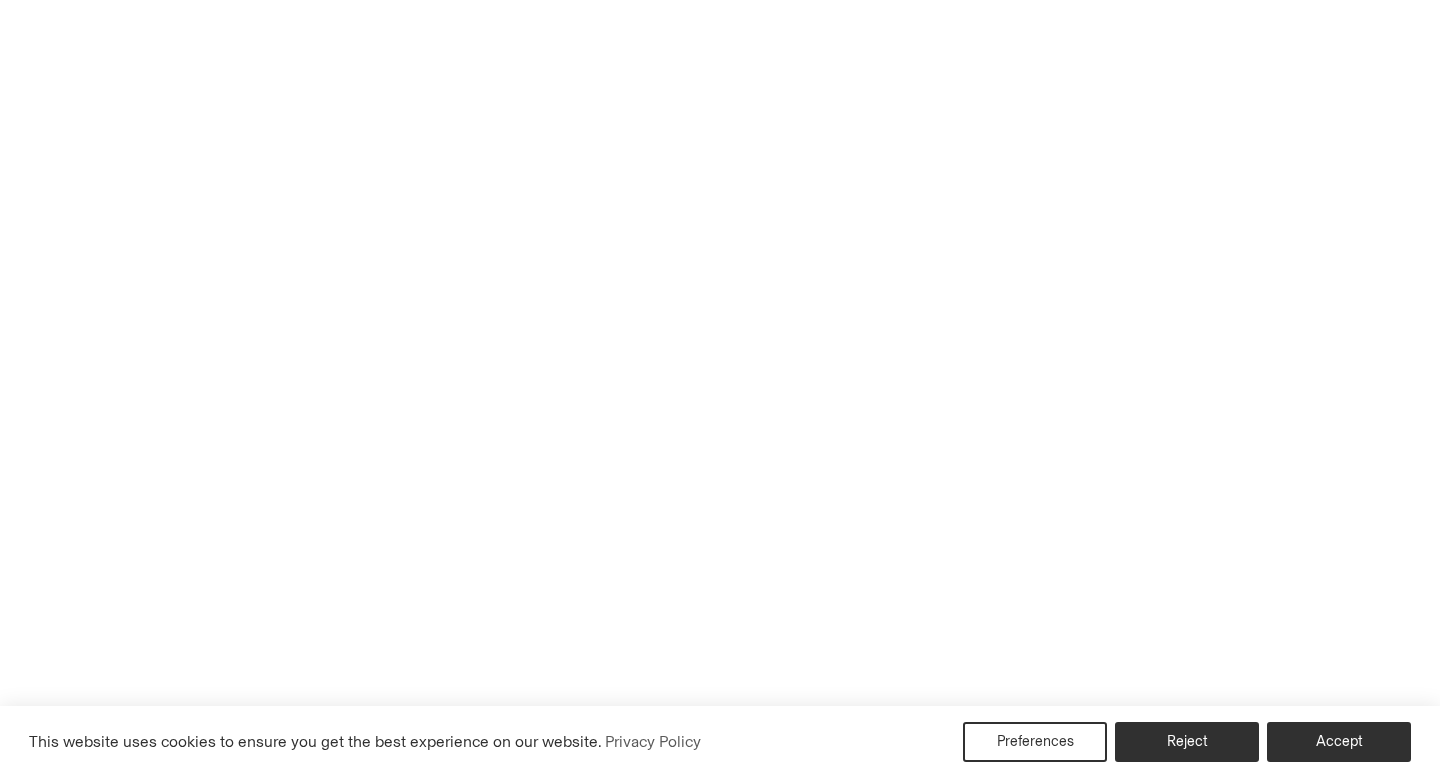 scroll, scrollTop: 683, scrollLeft: 0, axis: vertical 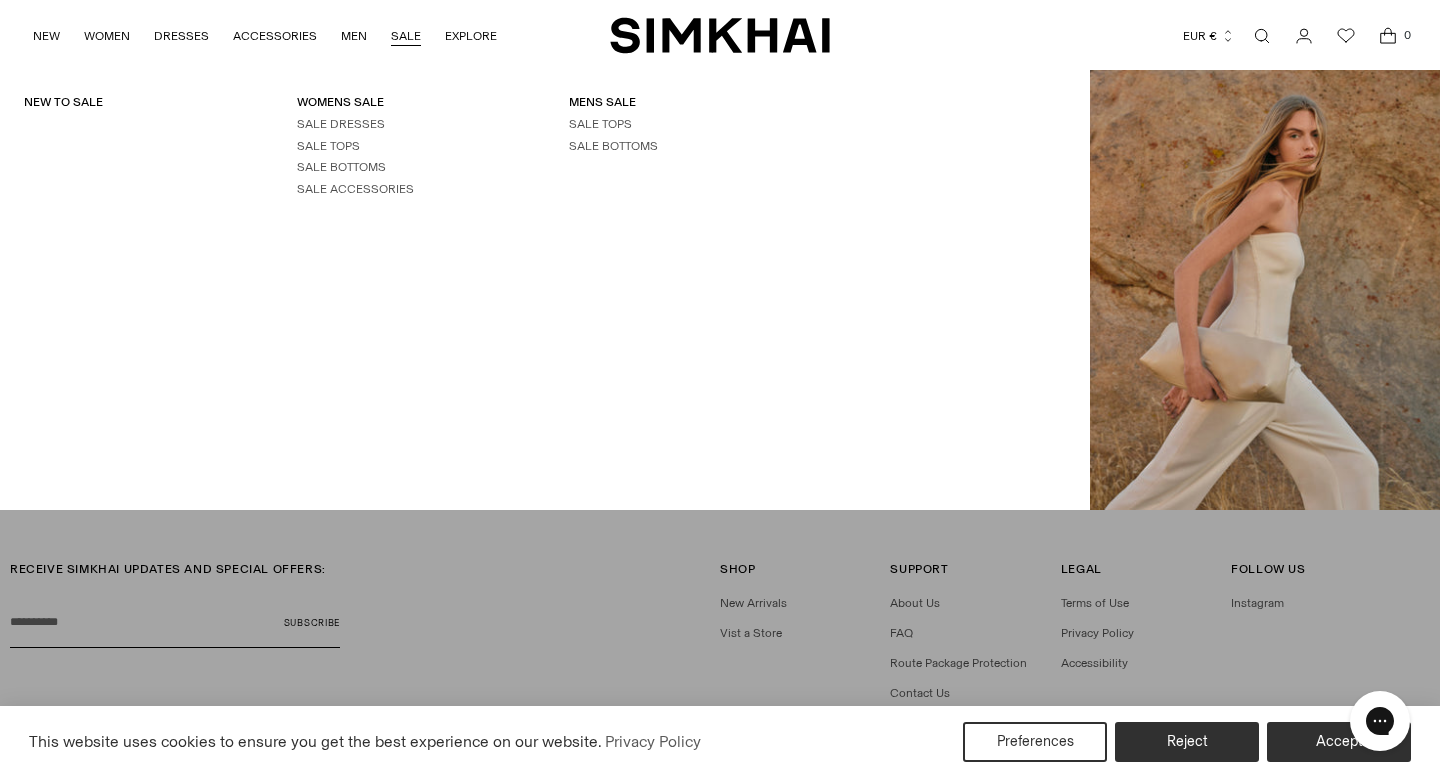 click on "SALE" at bounding box center (406, 36) 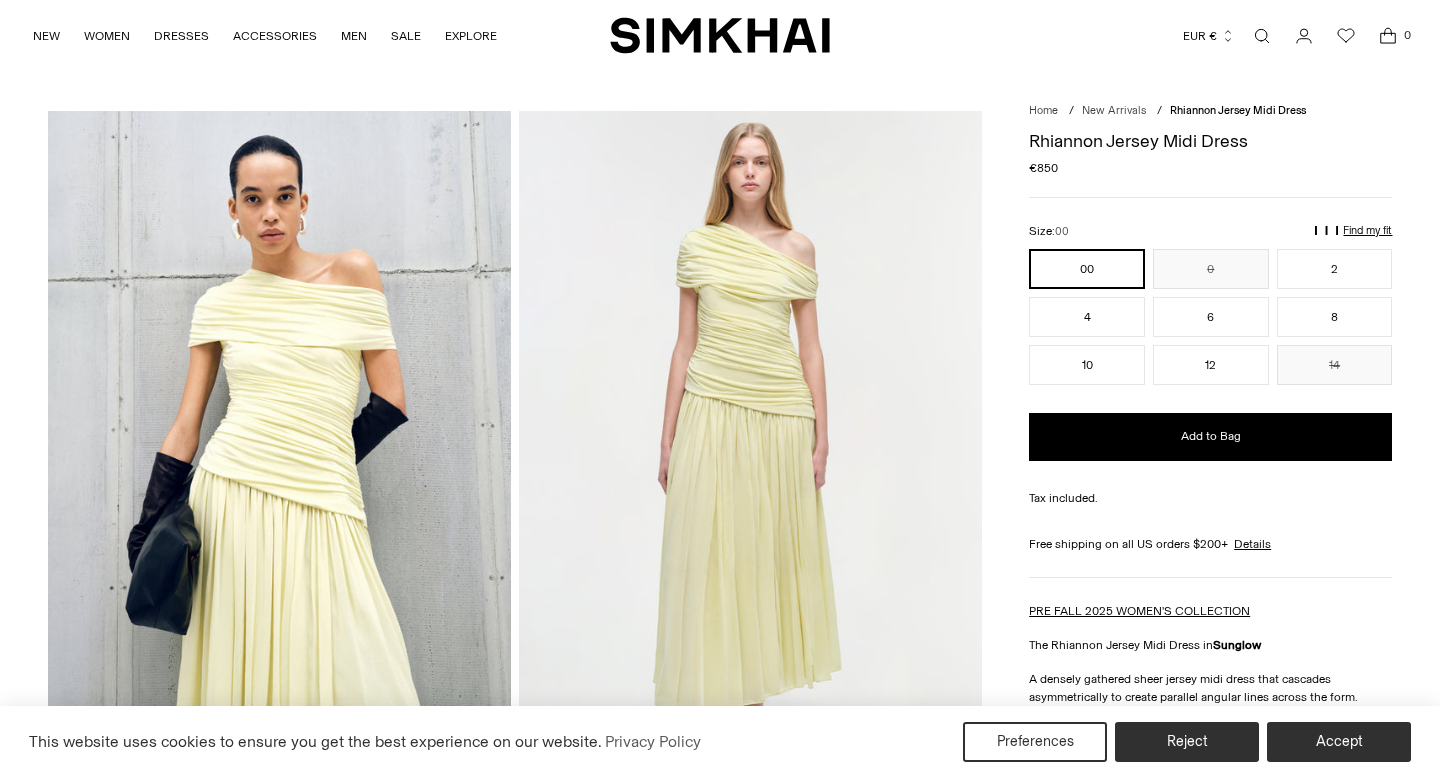 scroll, scrollTop: 0, scrollLeft: 0, axis: both 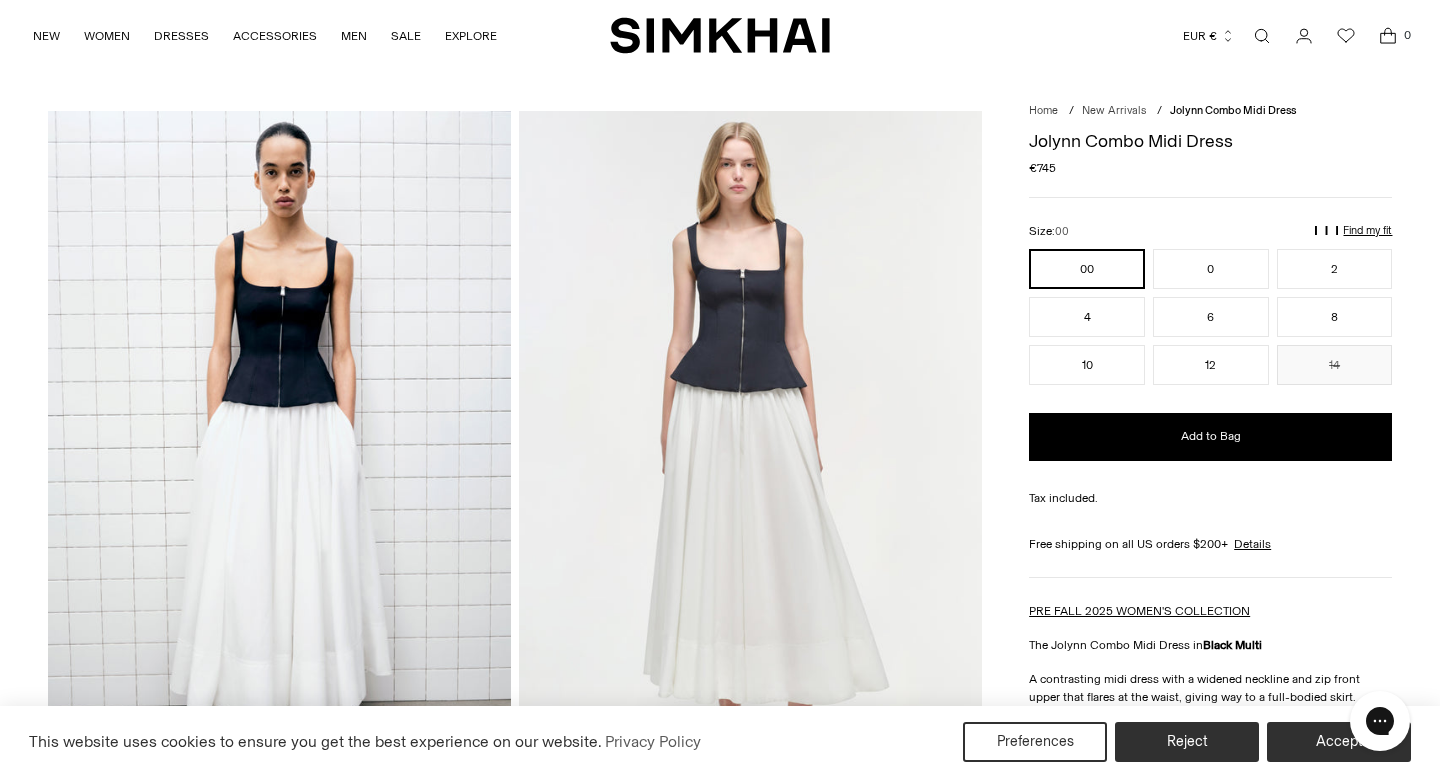 click at bounding box center (279, 458) 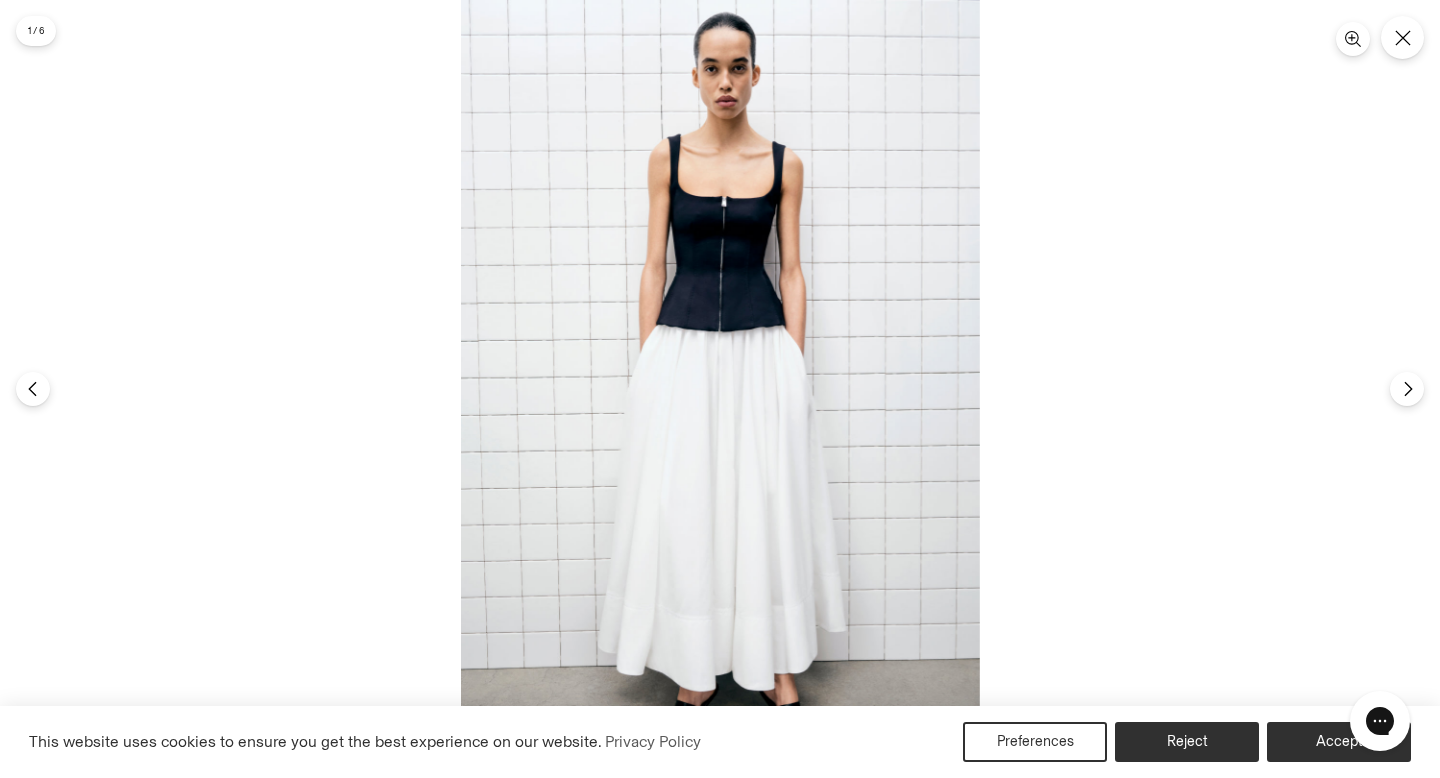 click at bounding box center [720, 389] 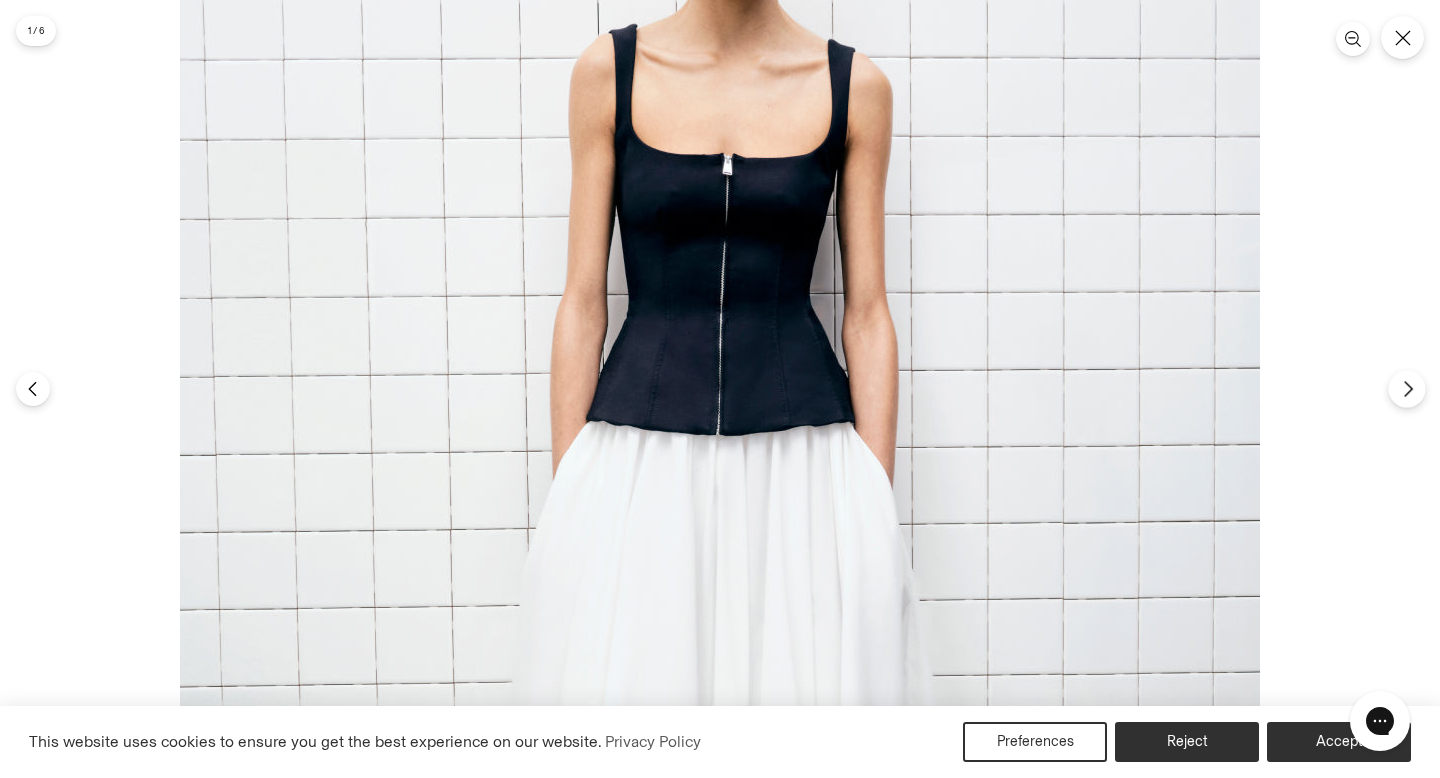 click 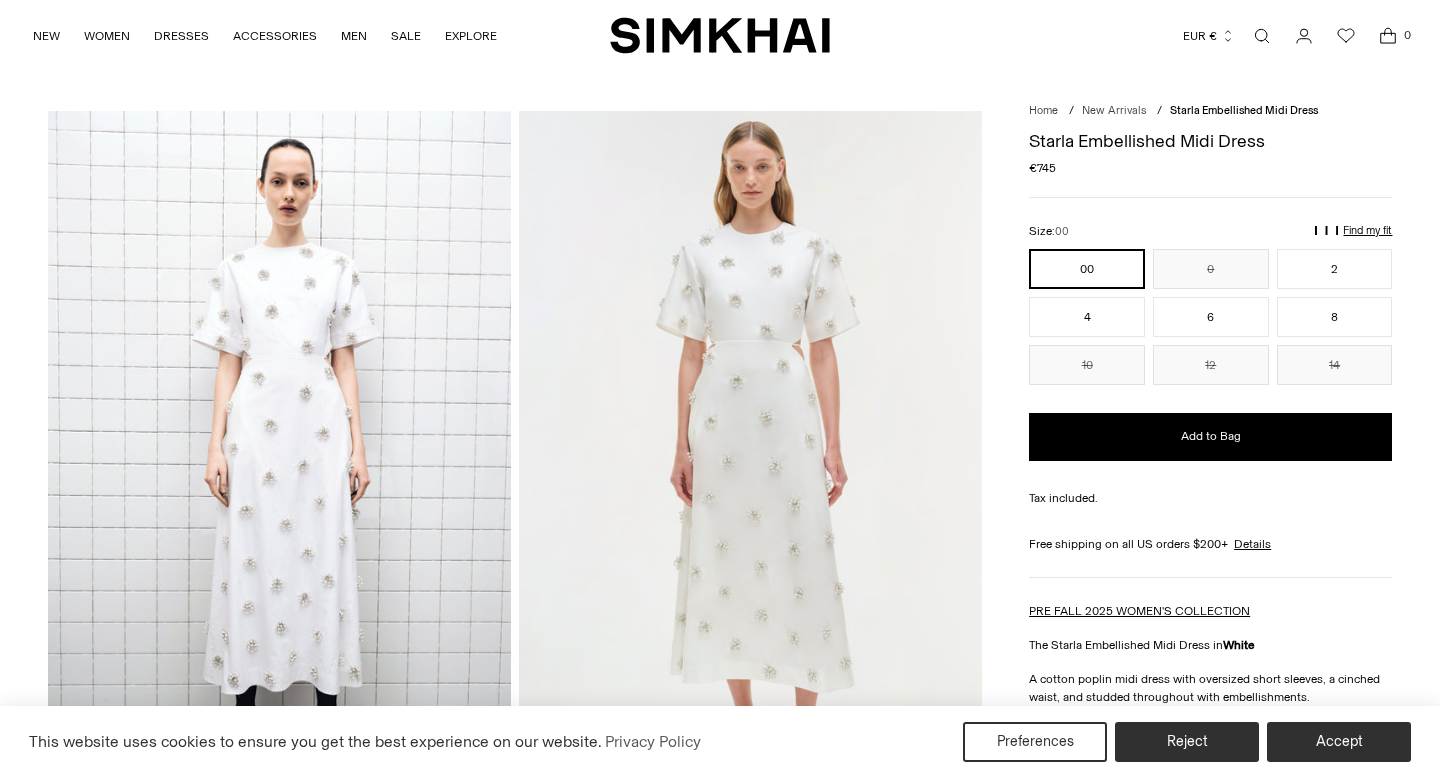scroll, scrollTop: 0, scrollLeft: 0, axis: both 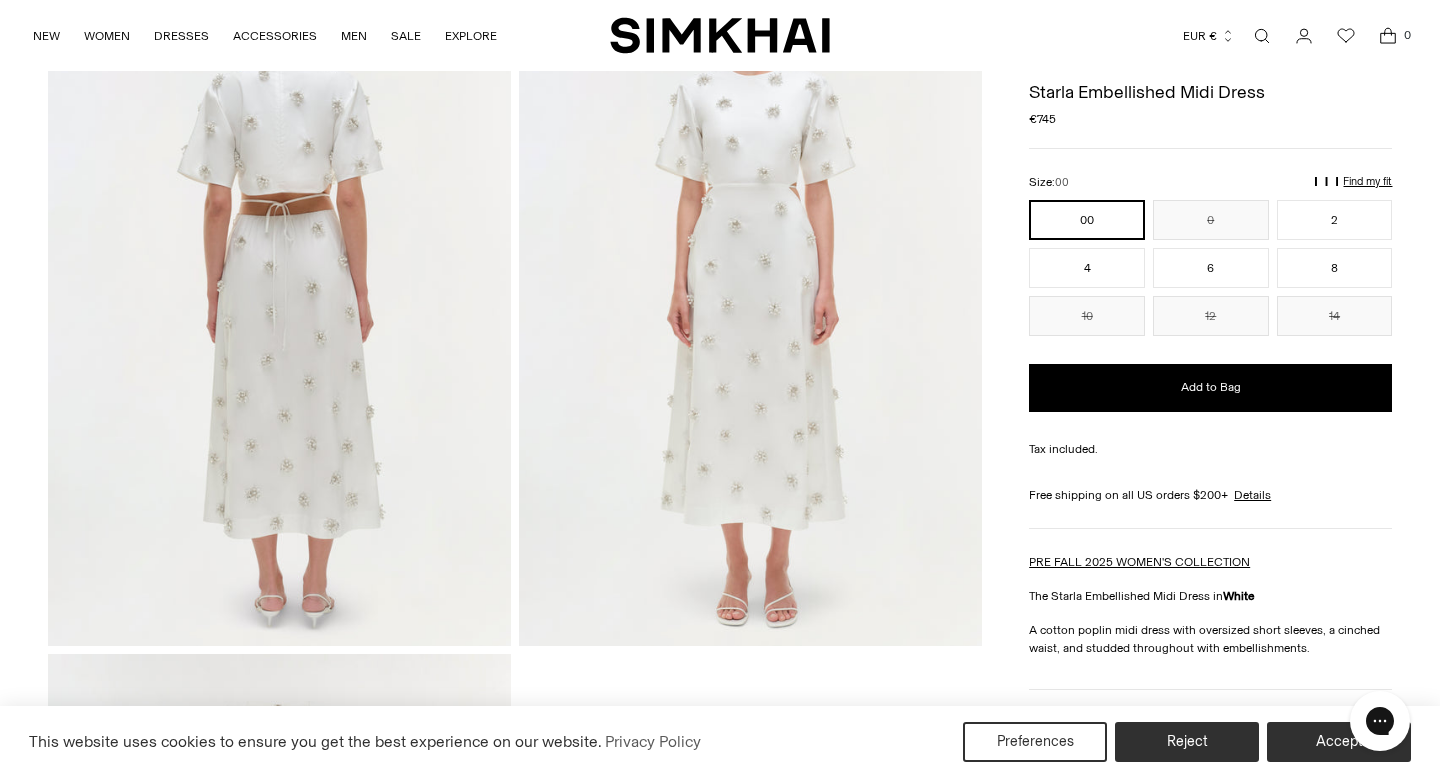 click at bounding box center (279, 299) 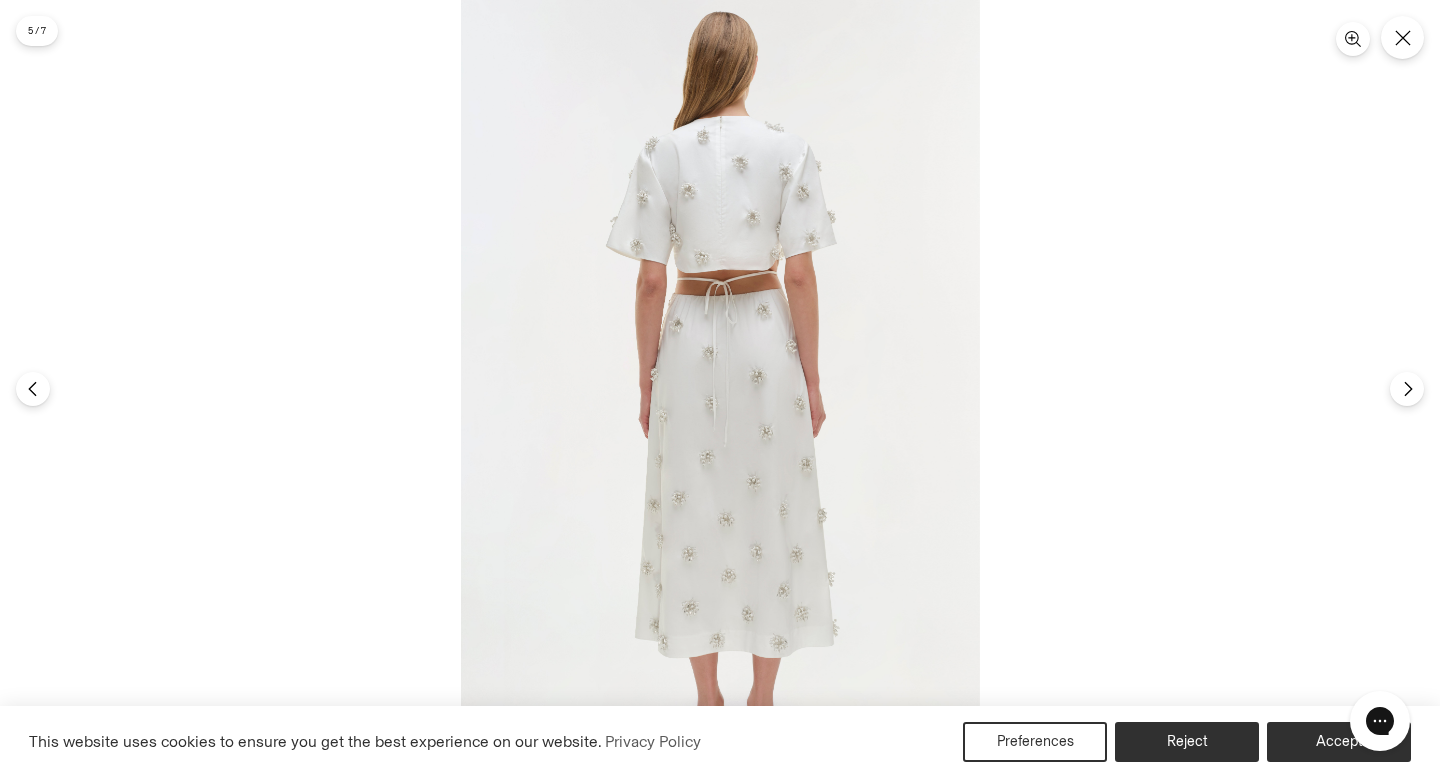 click at bounding box center (720, 389) 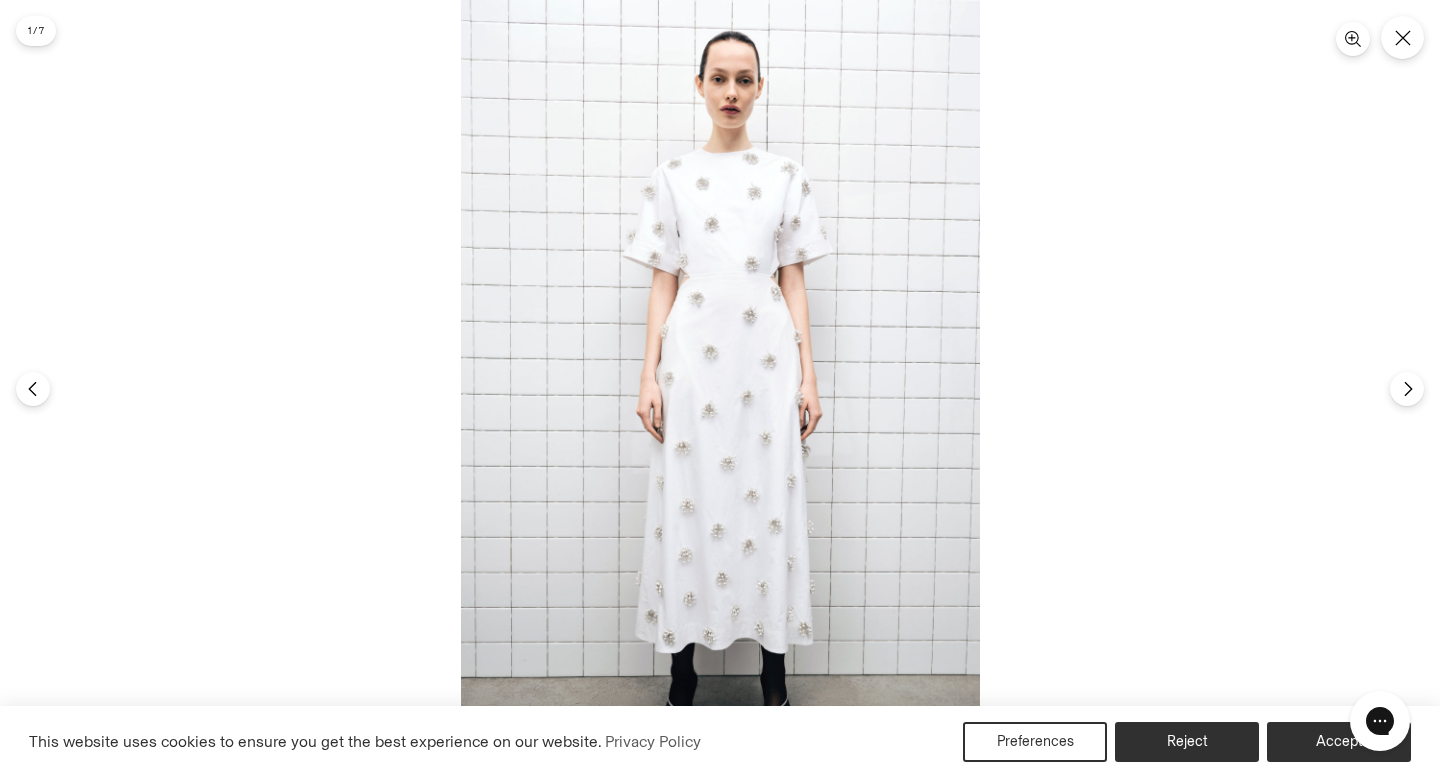 click at bounding box center (720, 389) 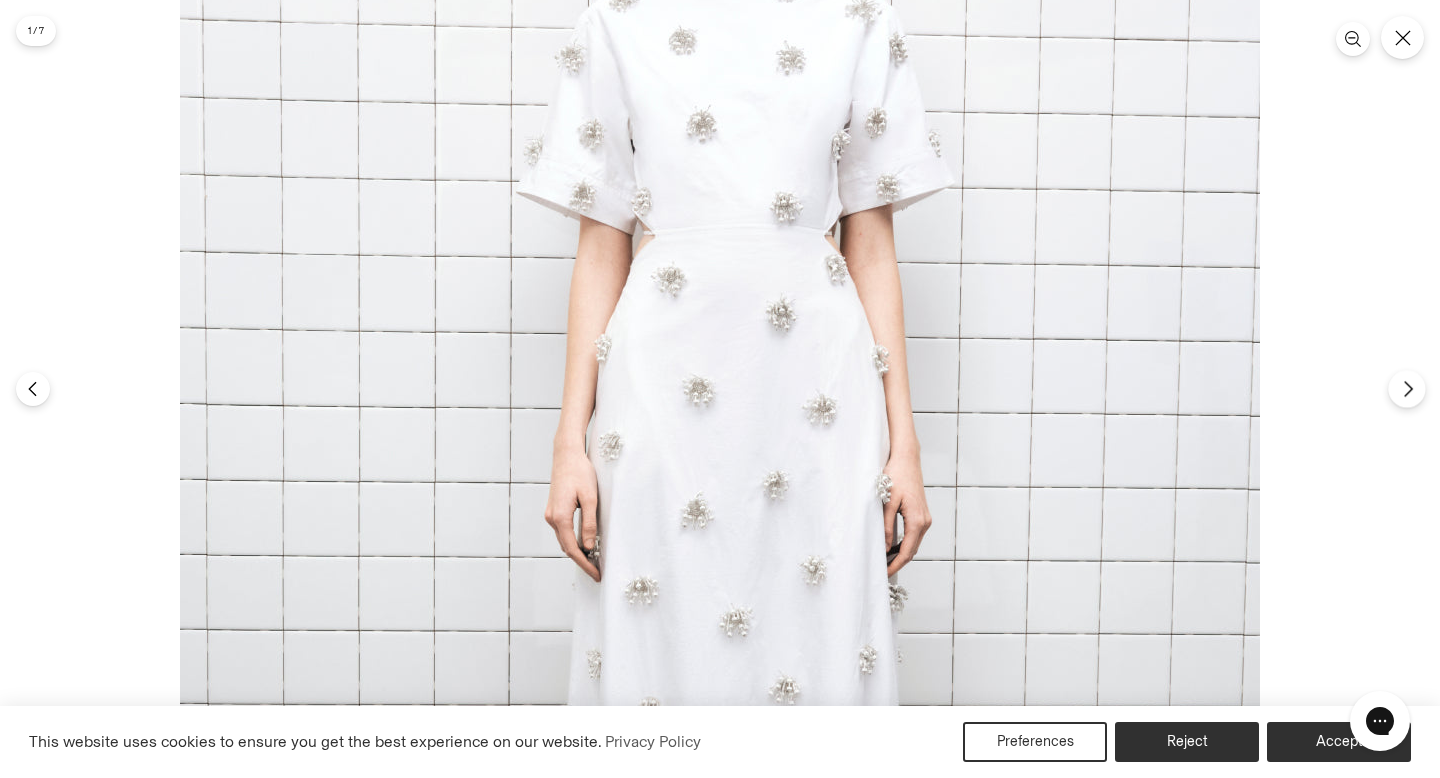 click 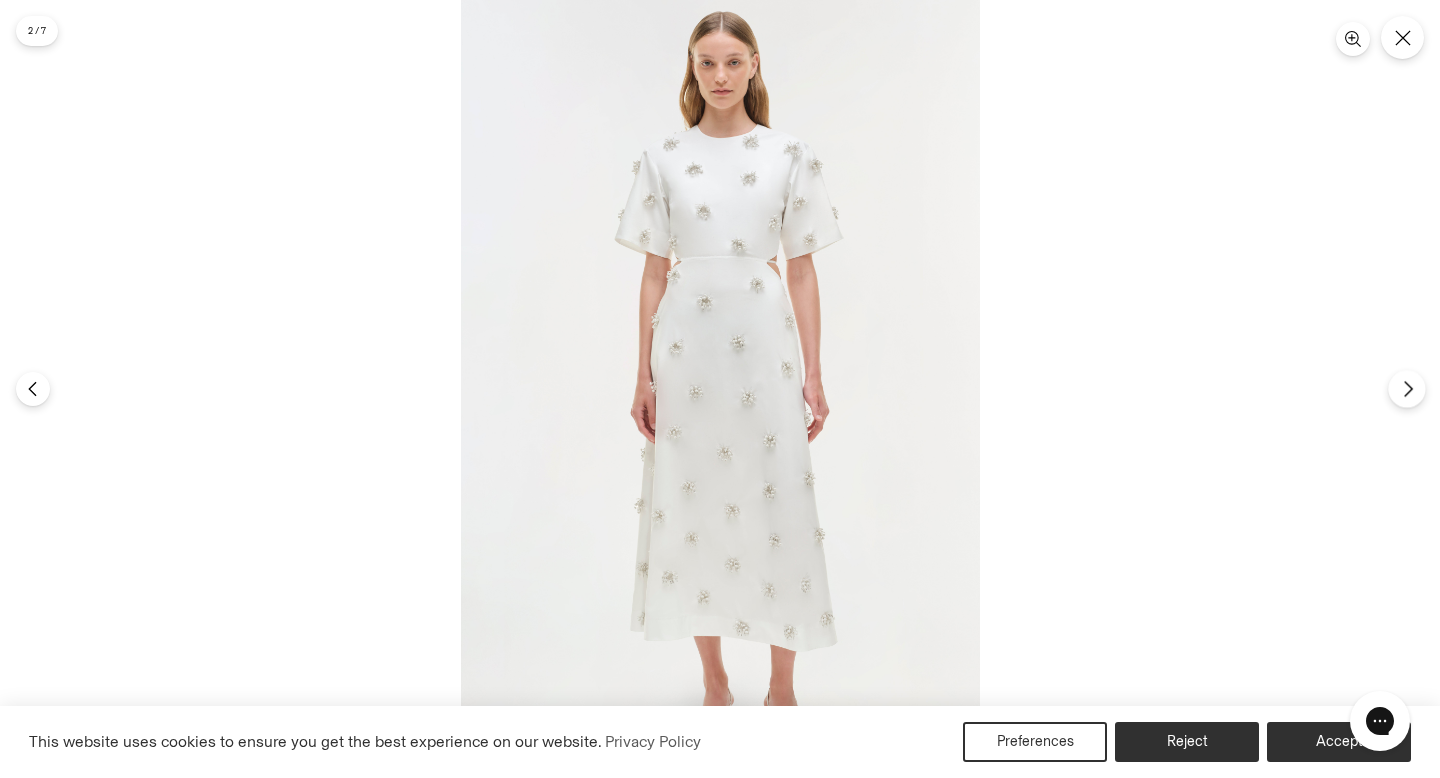 click 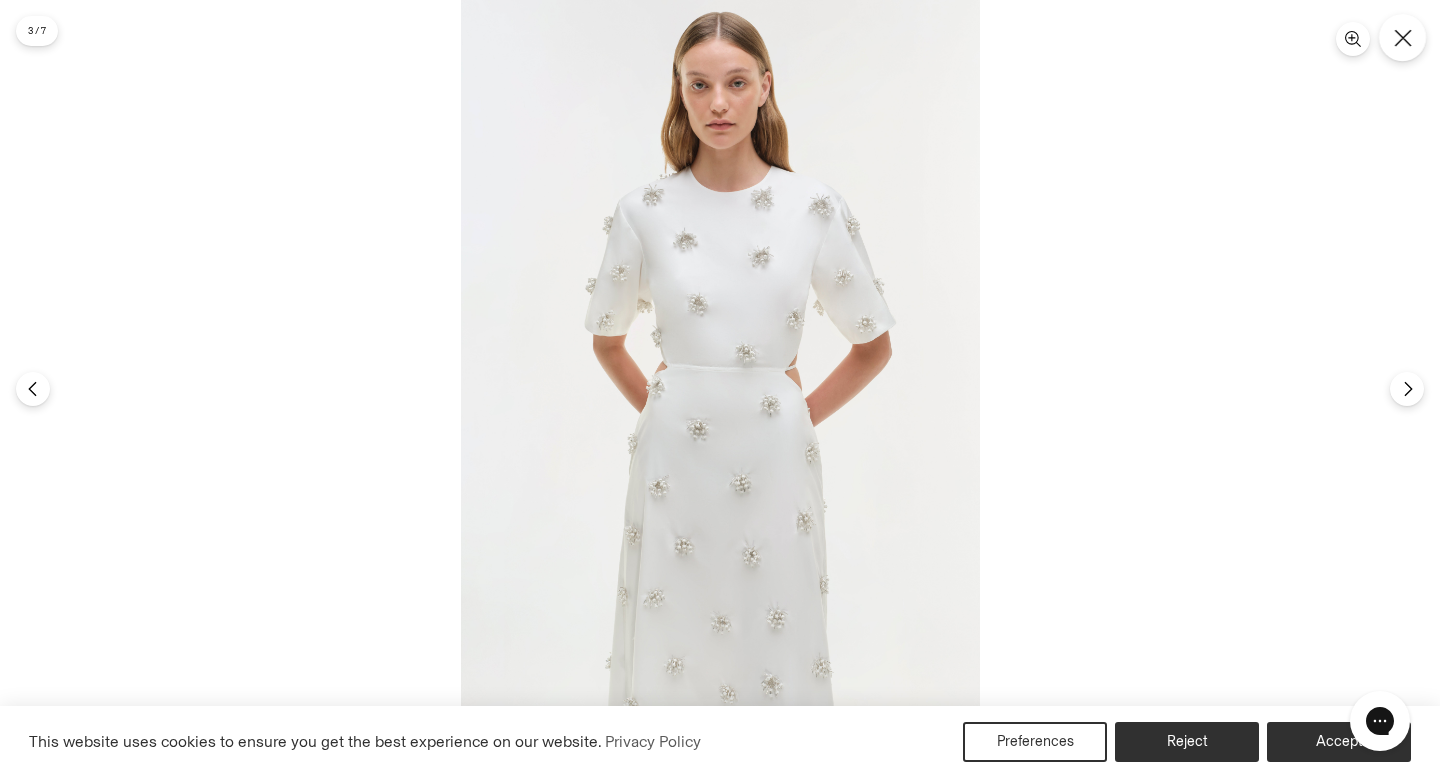 click 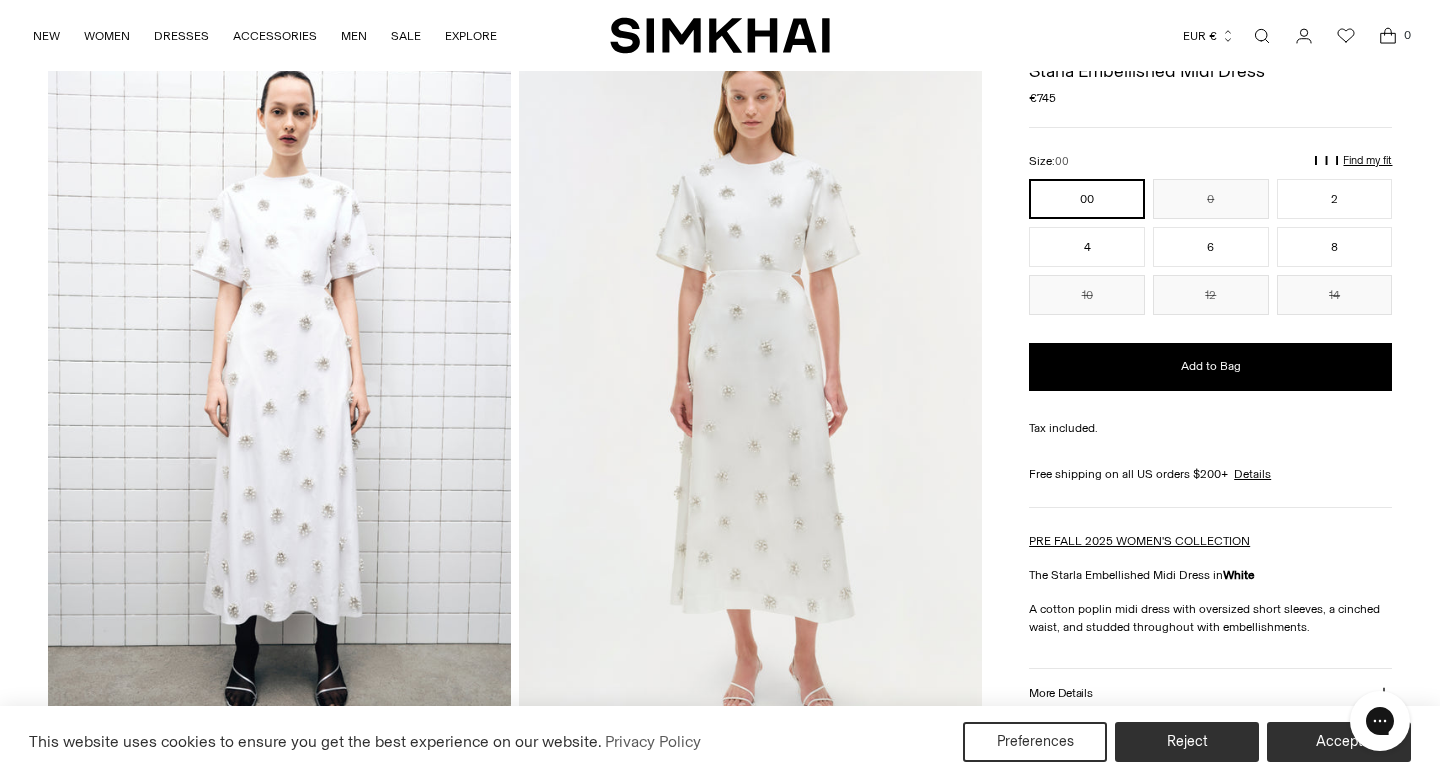 scroll, scrollTop: 80, scrollLeft: 0, axis: vertical 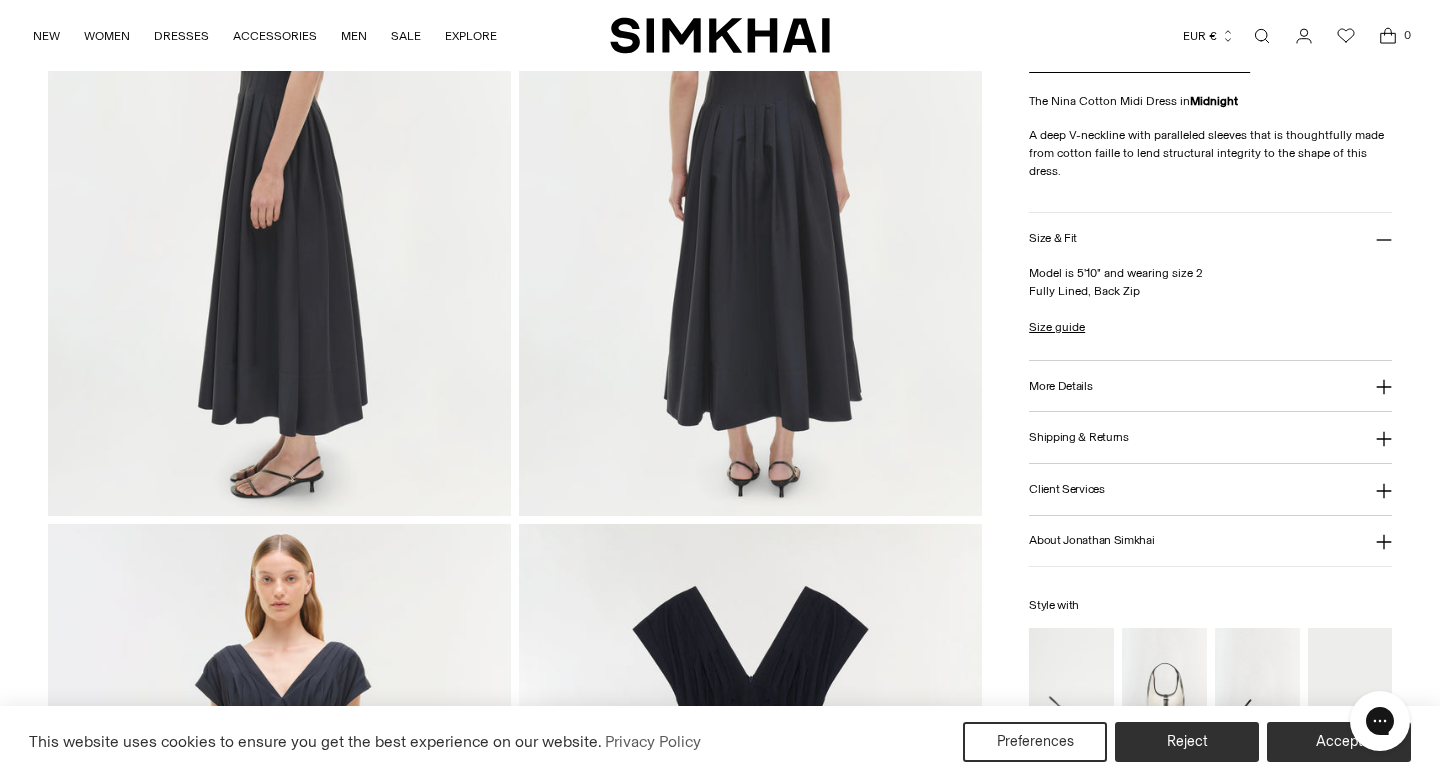 click on "More Details" at bounding box center [1210, 386] 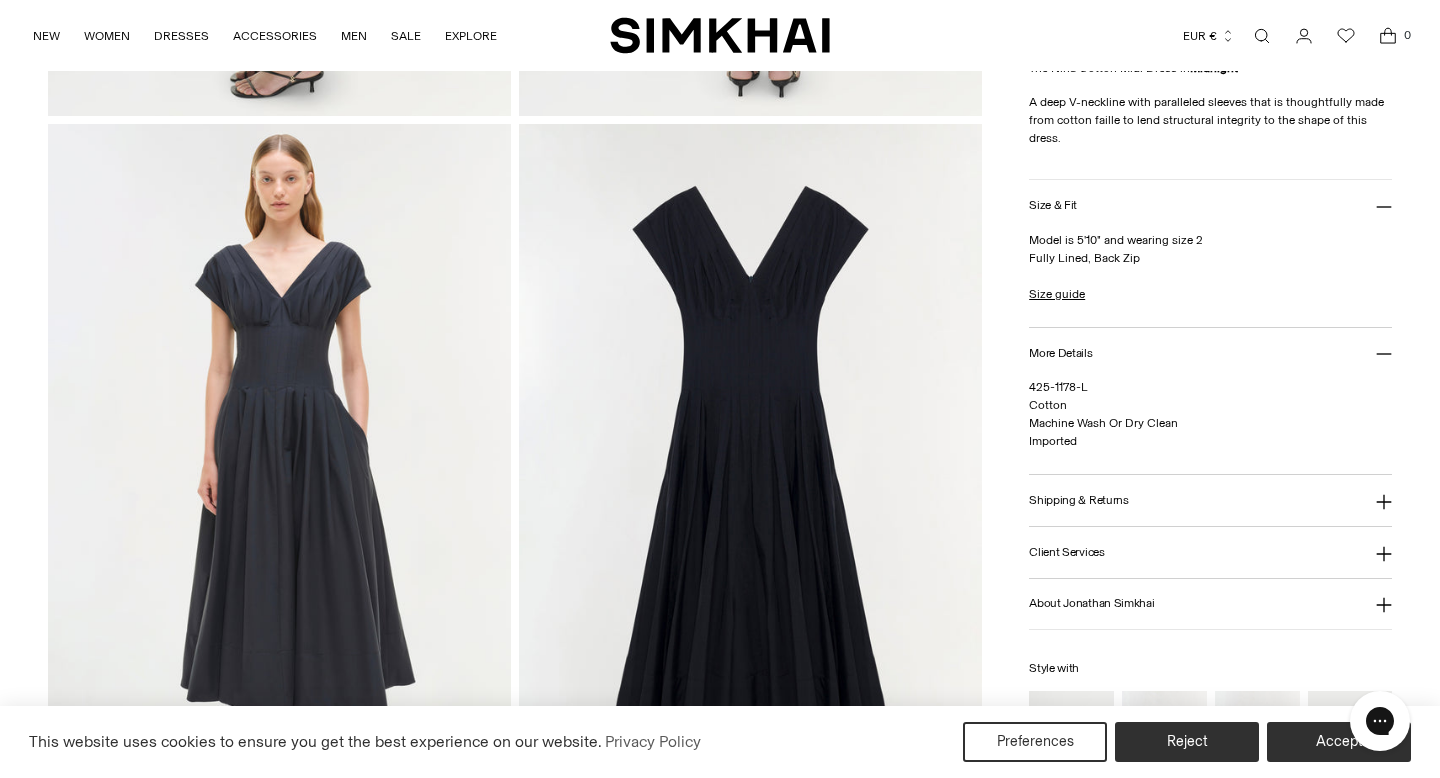 scroll, scrollTop: 1379, scrollLeft: 0, axis: vertical 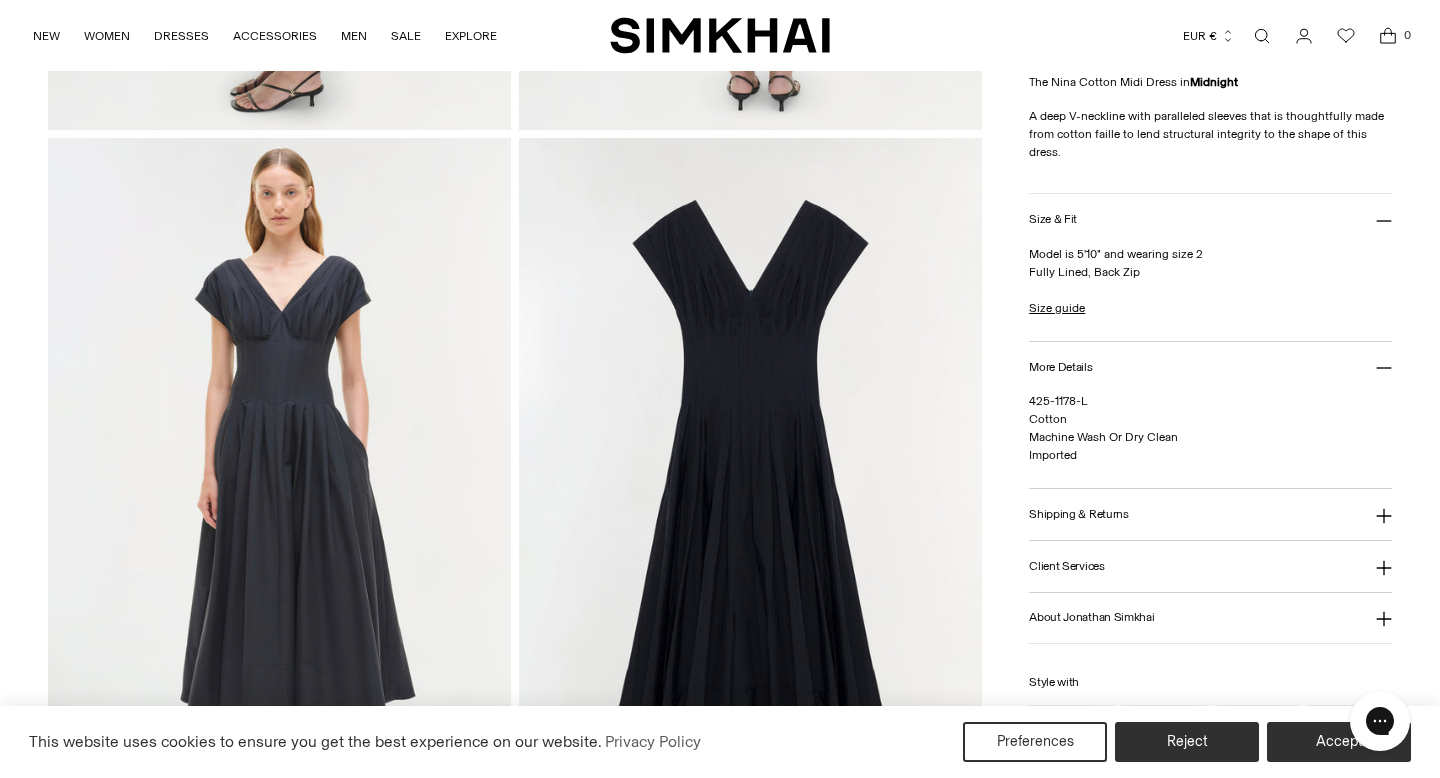 click at bounding box center (279, 485) 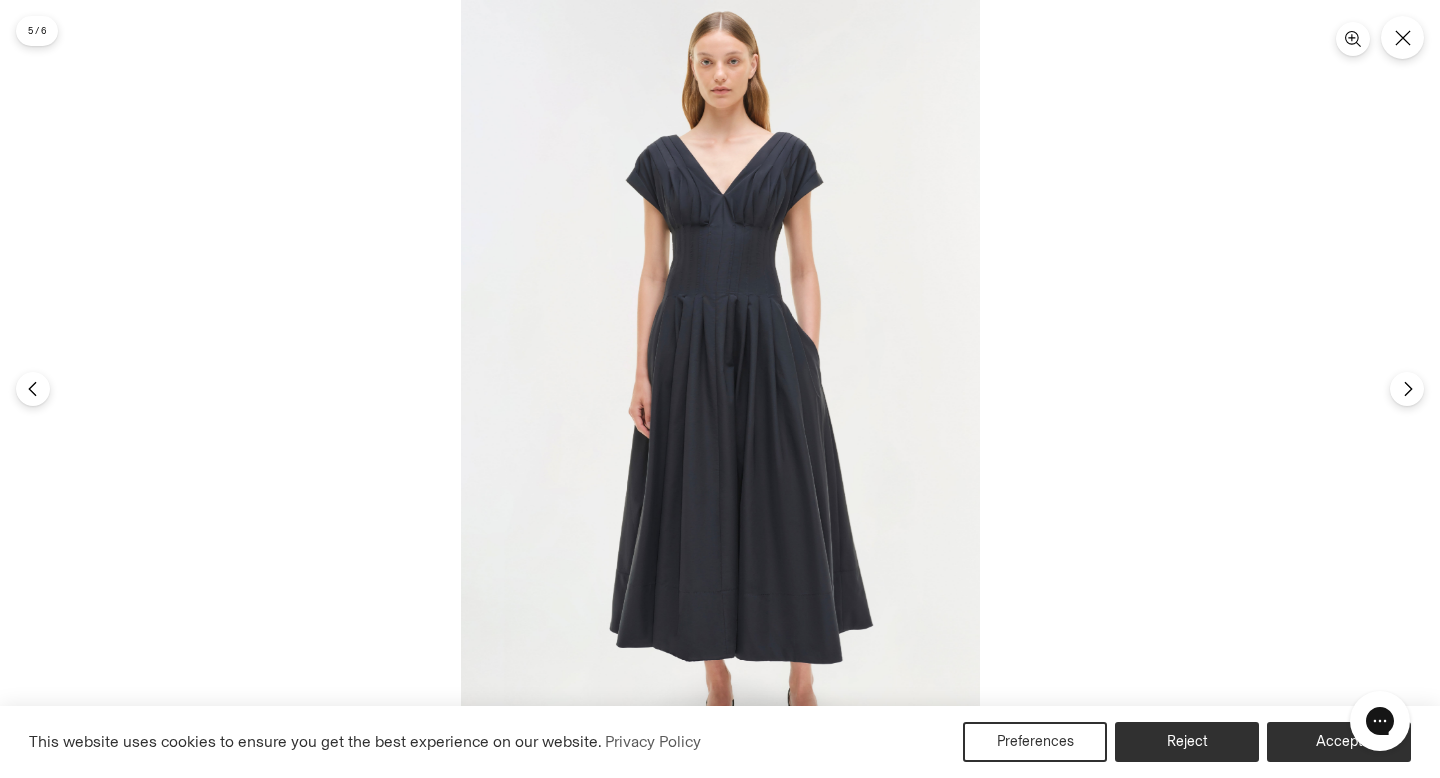 click at bounding box center [720, 389] 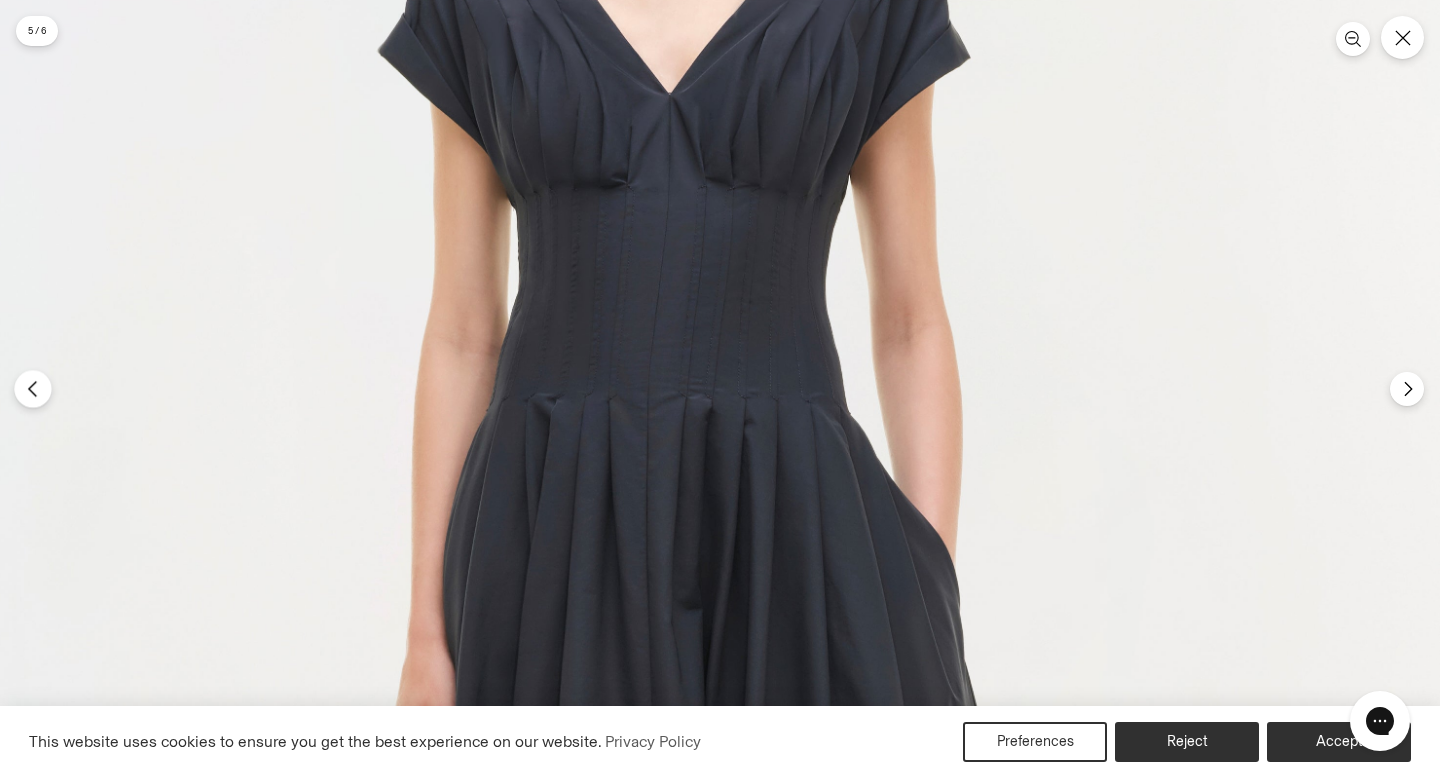 click 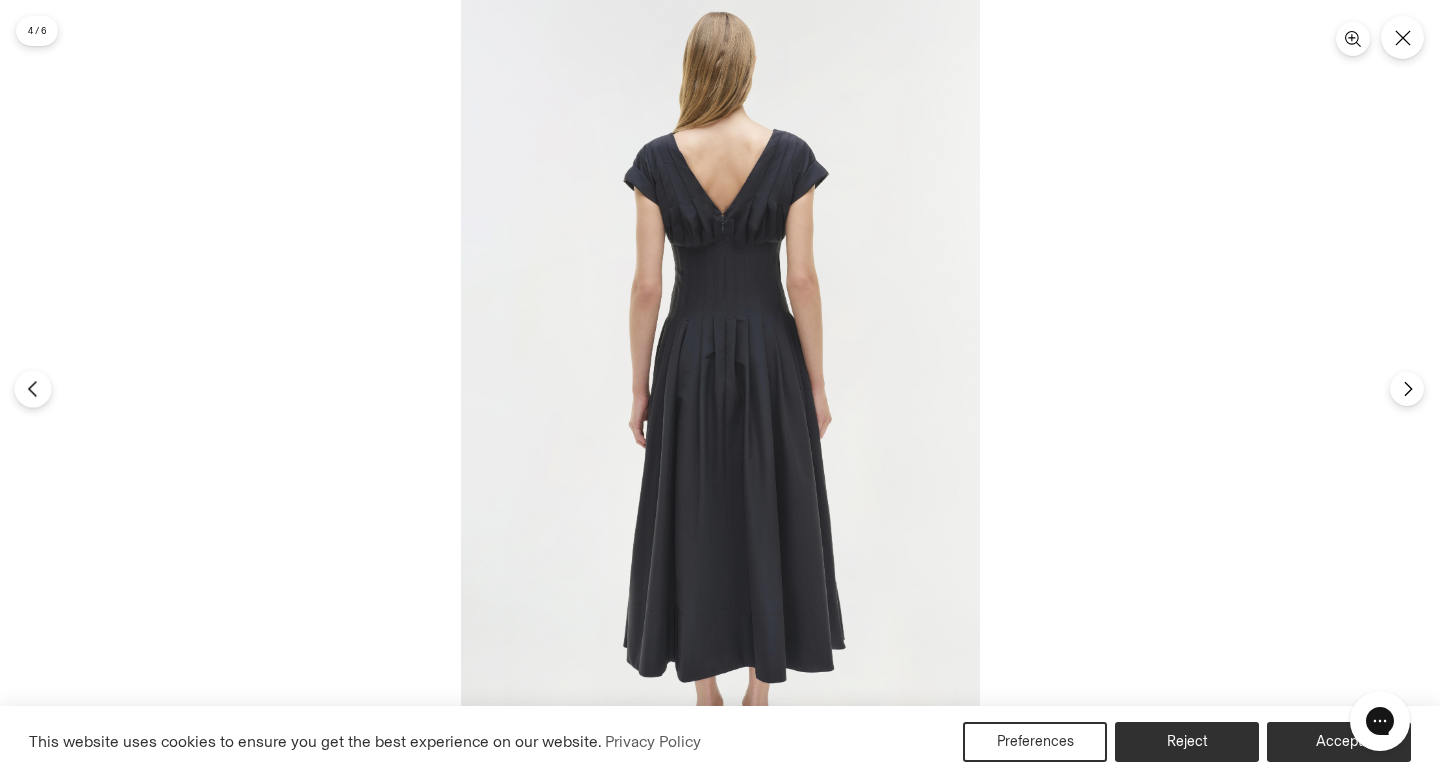 click 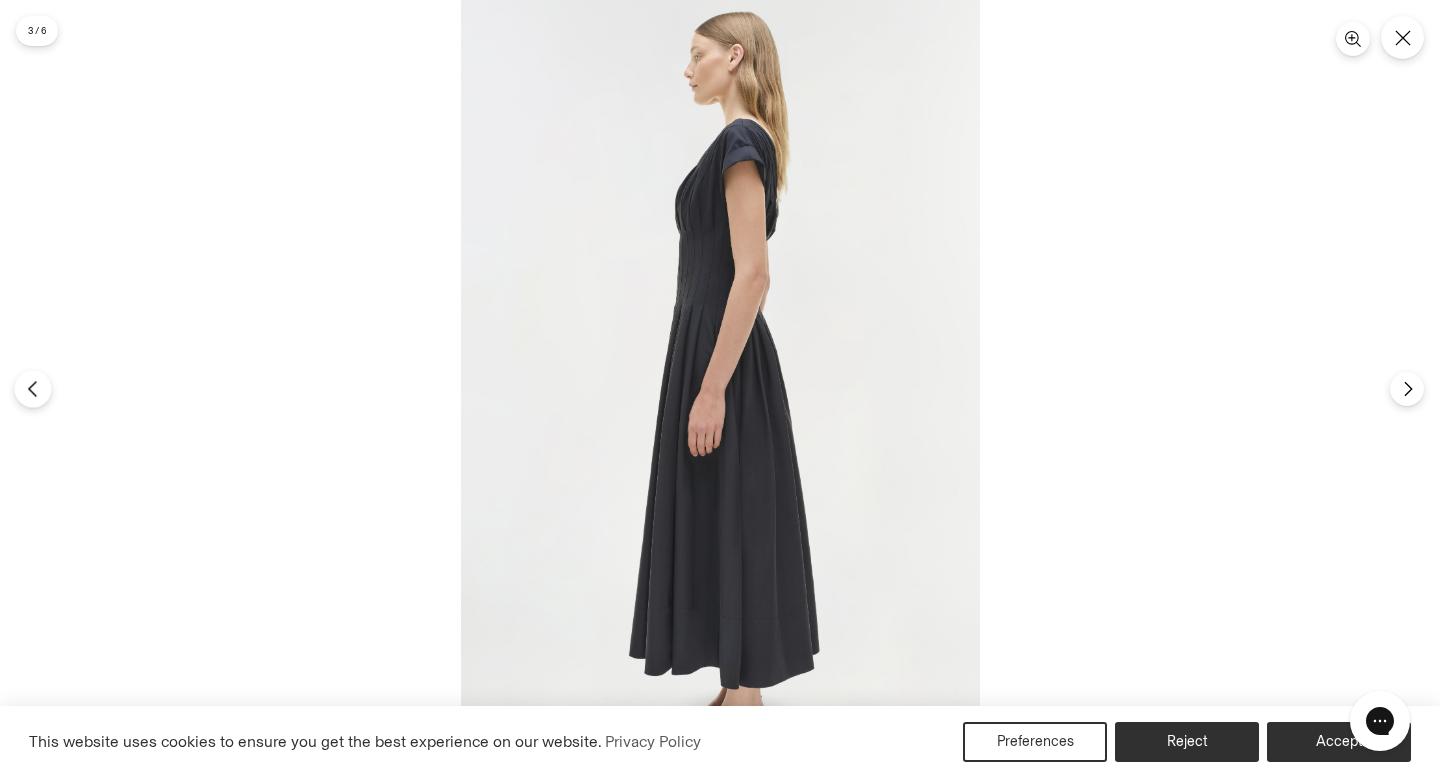 click 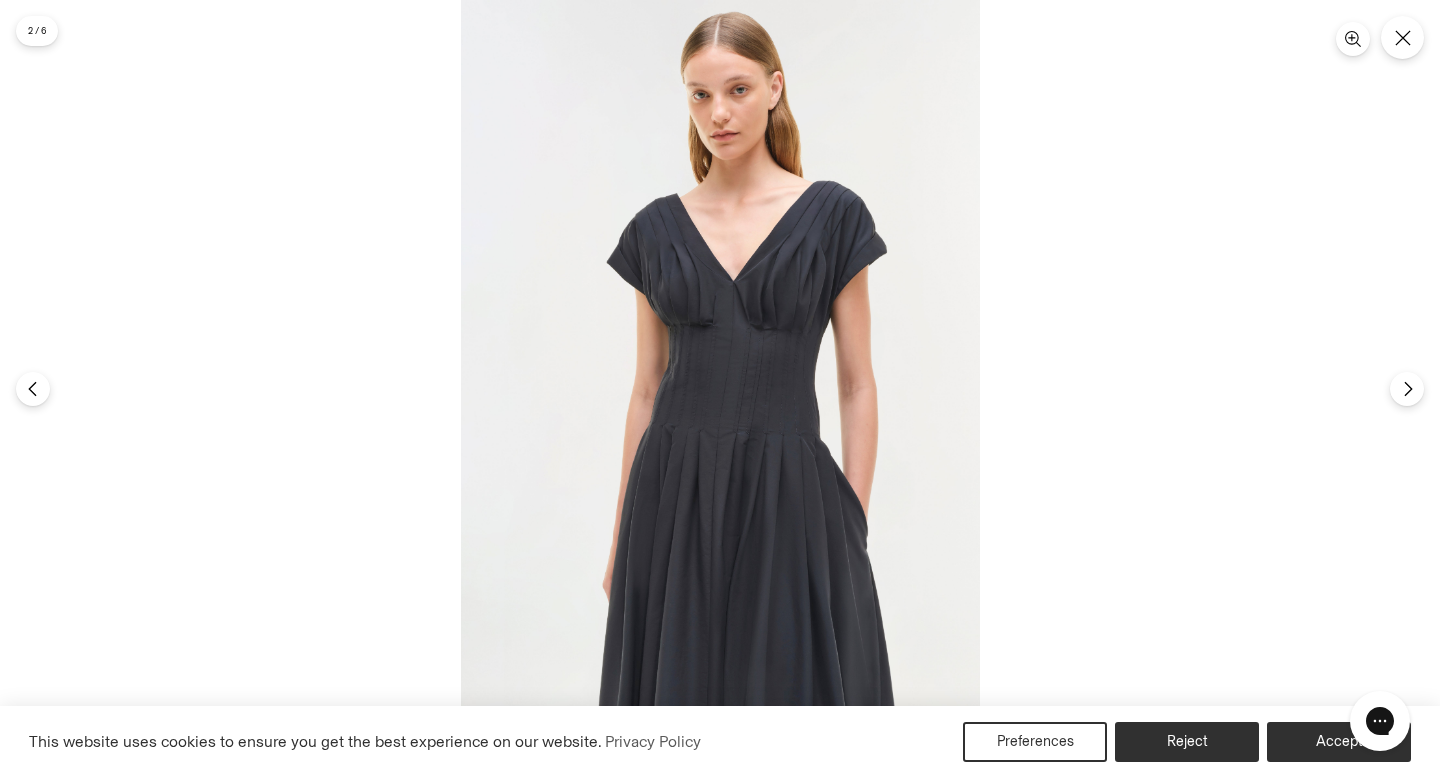 click at bounding box center [720, 389] 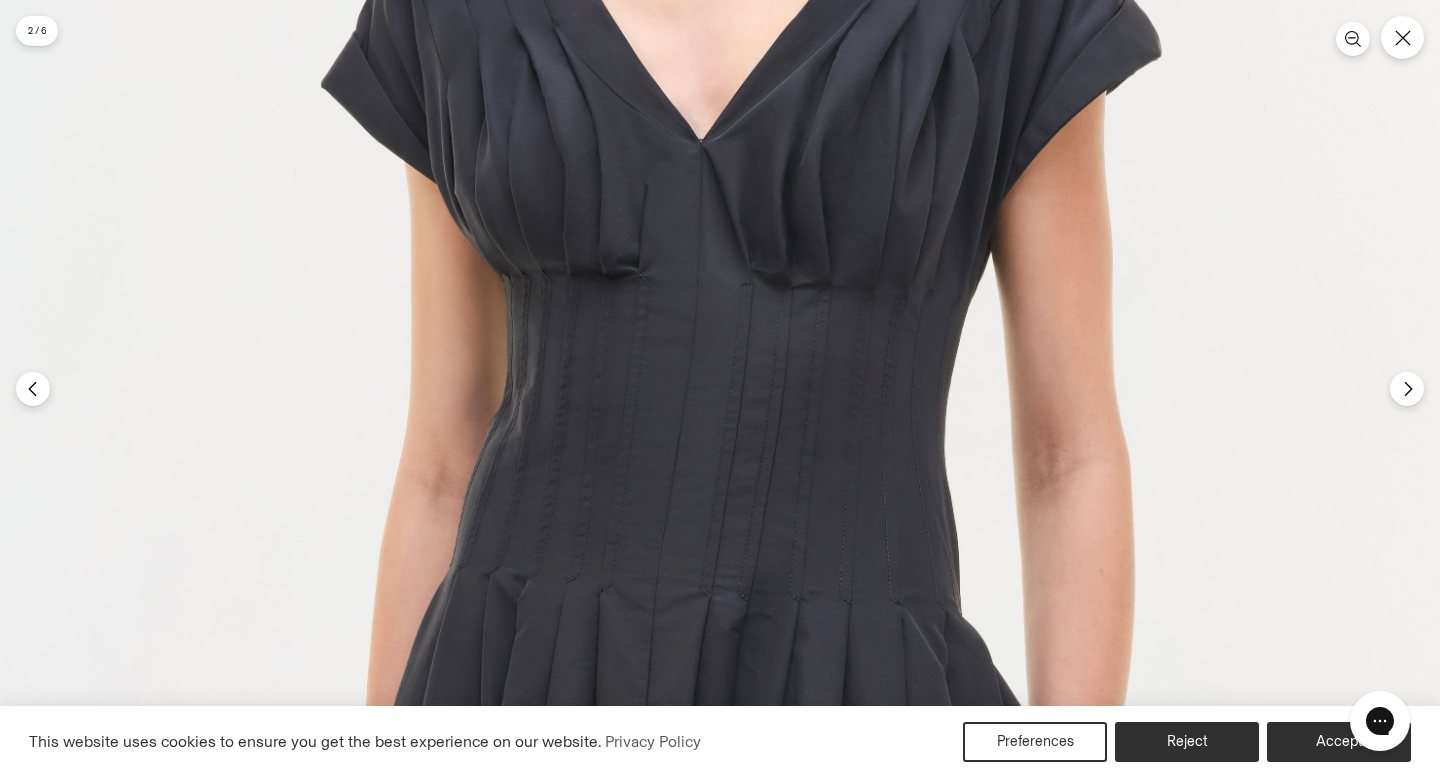 click at bounding box center (662, 465) 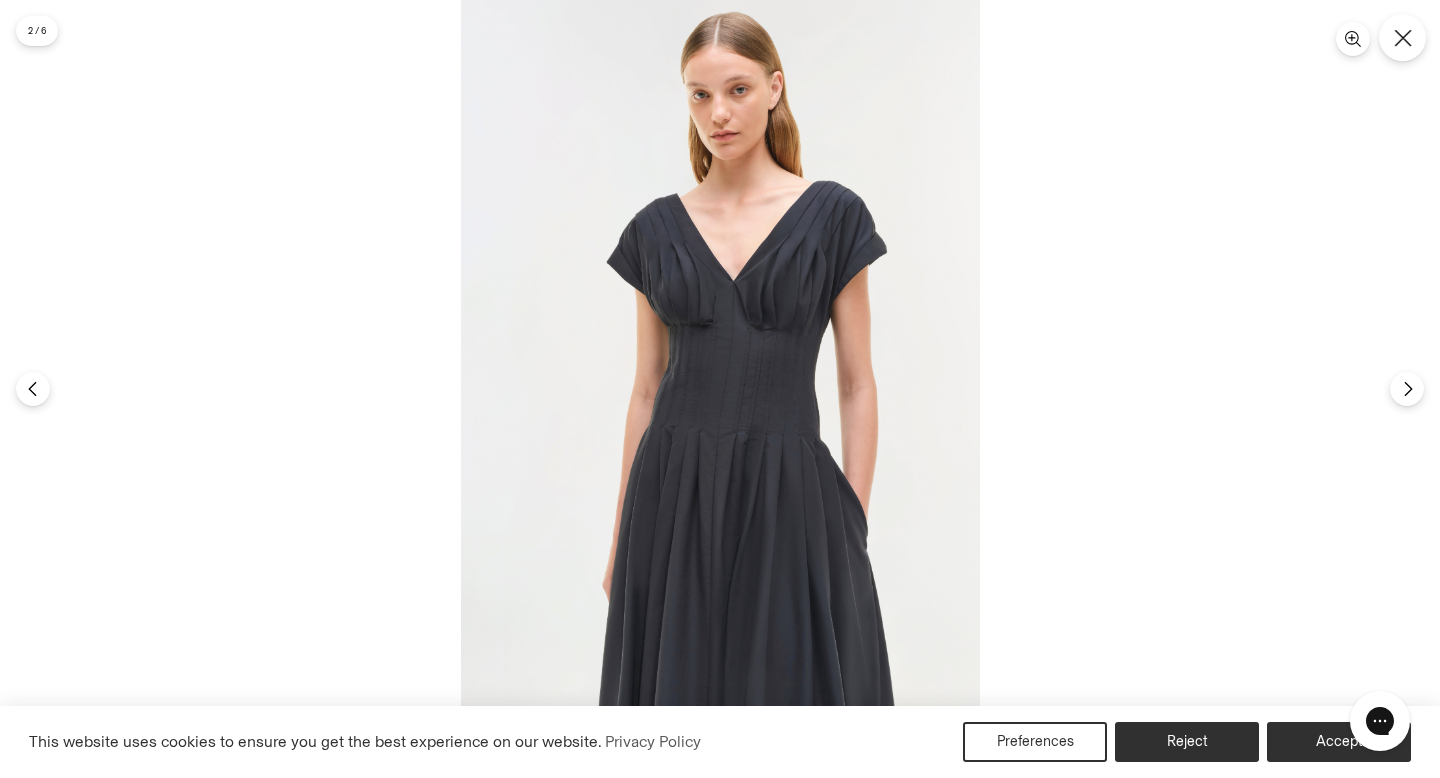 click 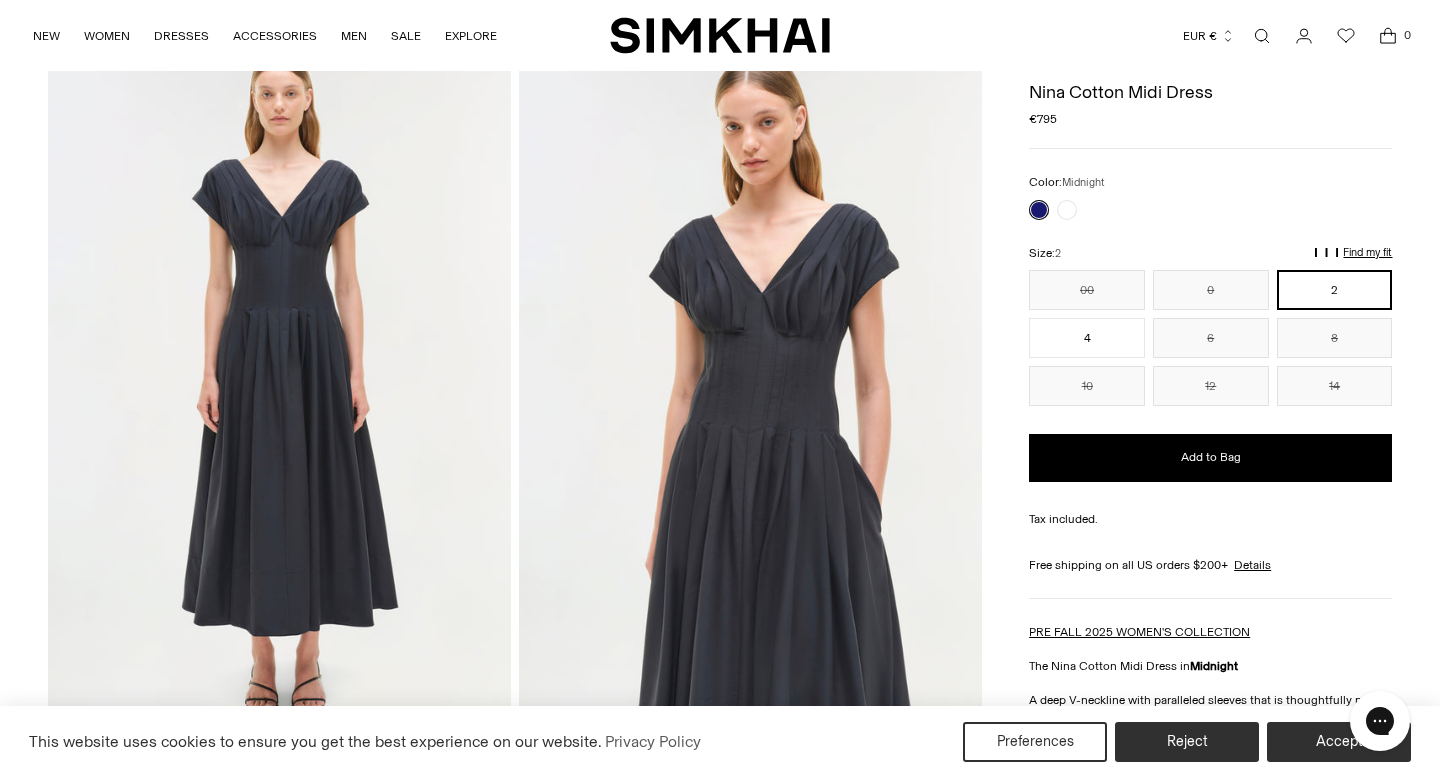 scroll, scrollTop: 0, scrollLeft: 0, axis: both 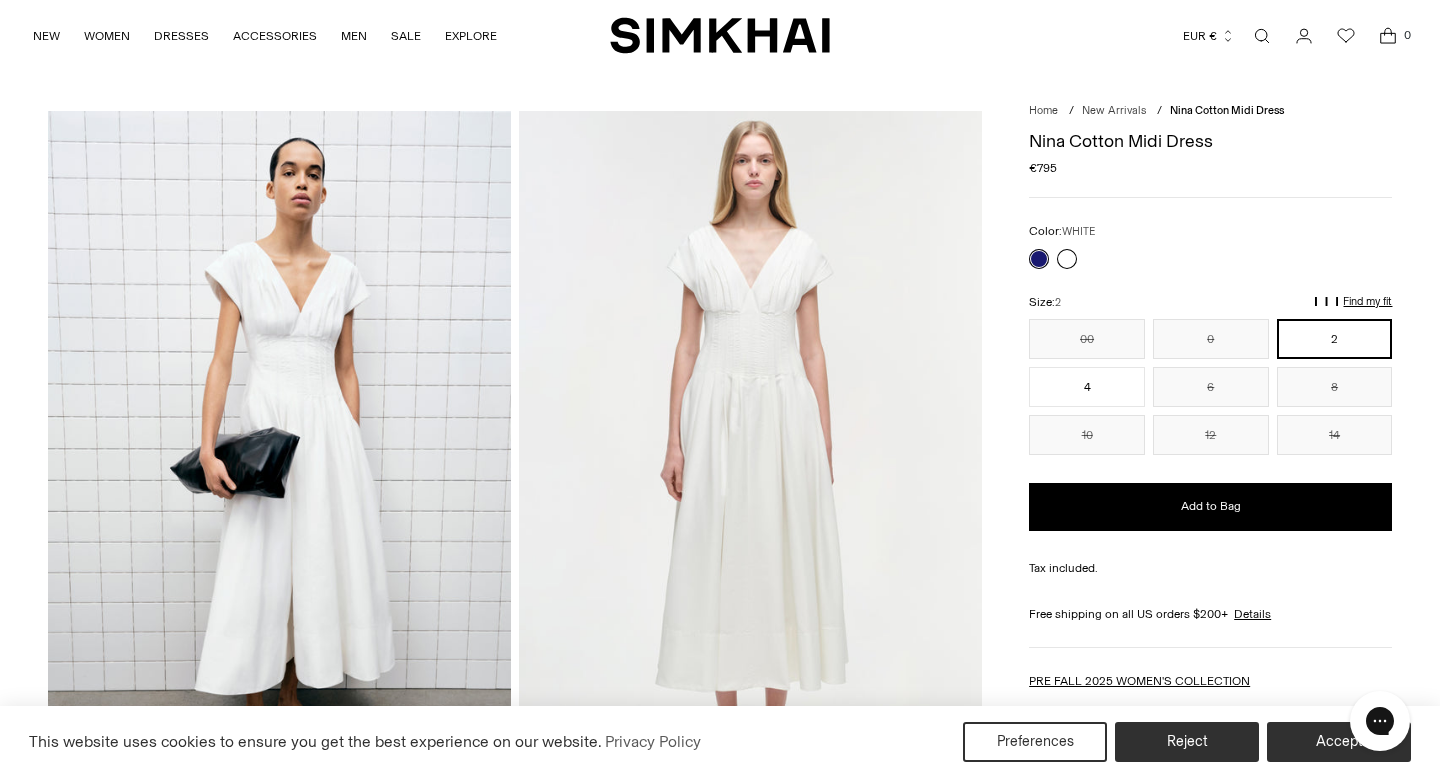 click at bounding box center (1067, 259) 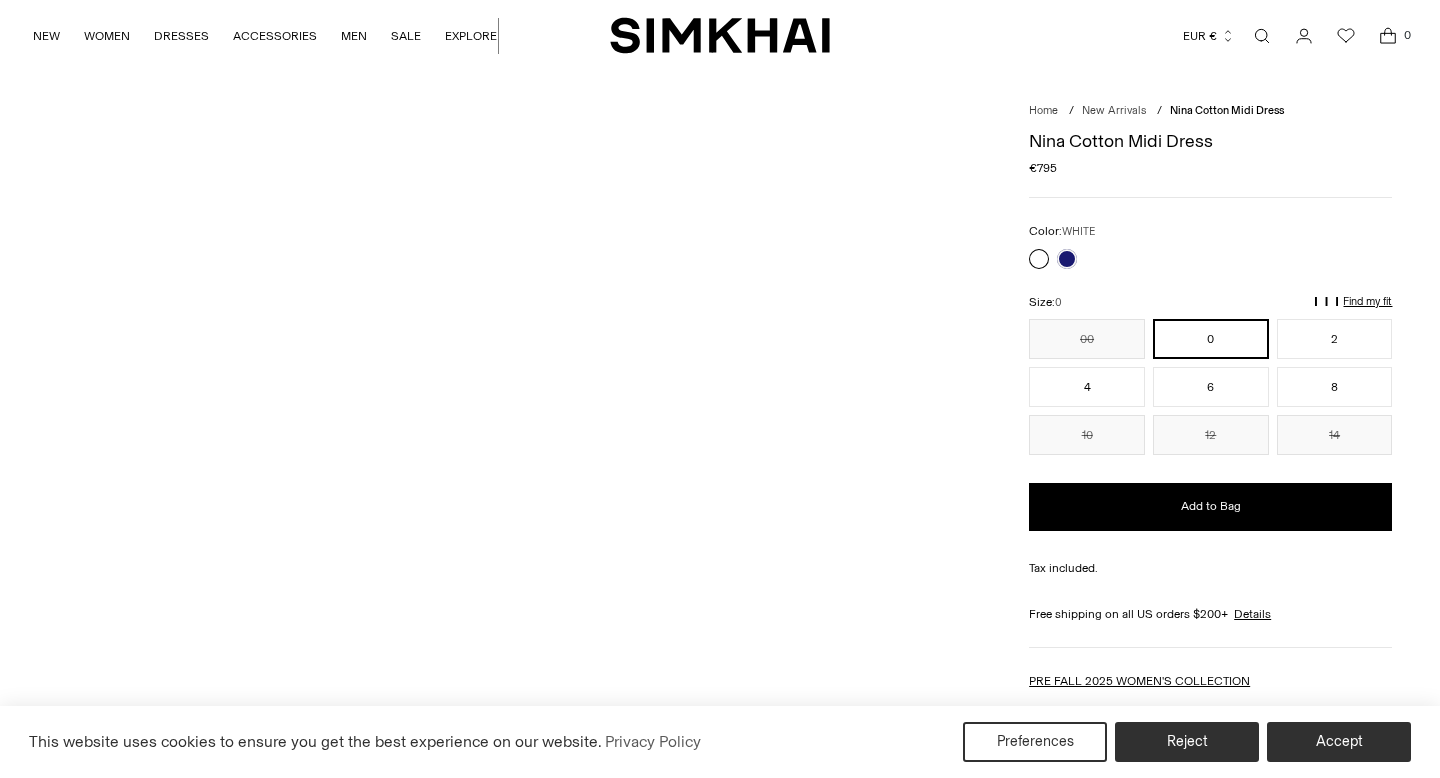 scroll, scrollTop: 0, scrollLeft: 0, axis: both 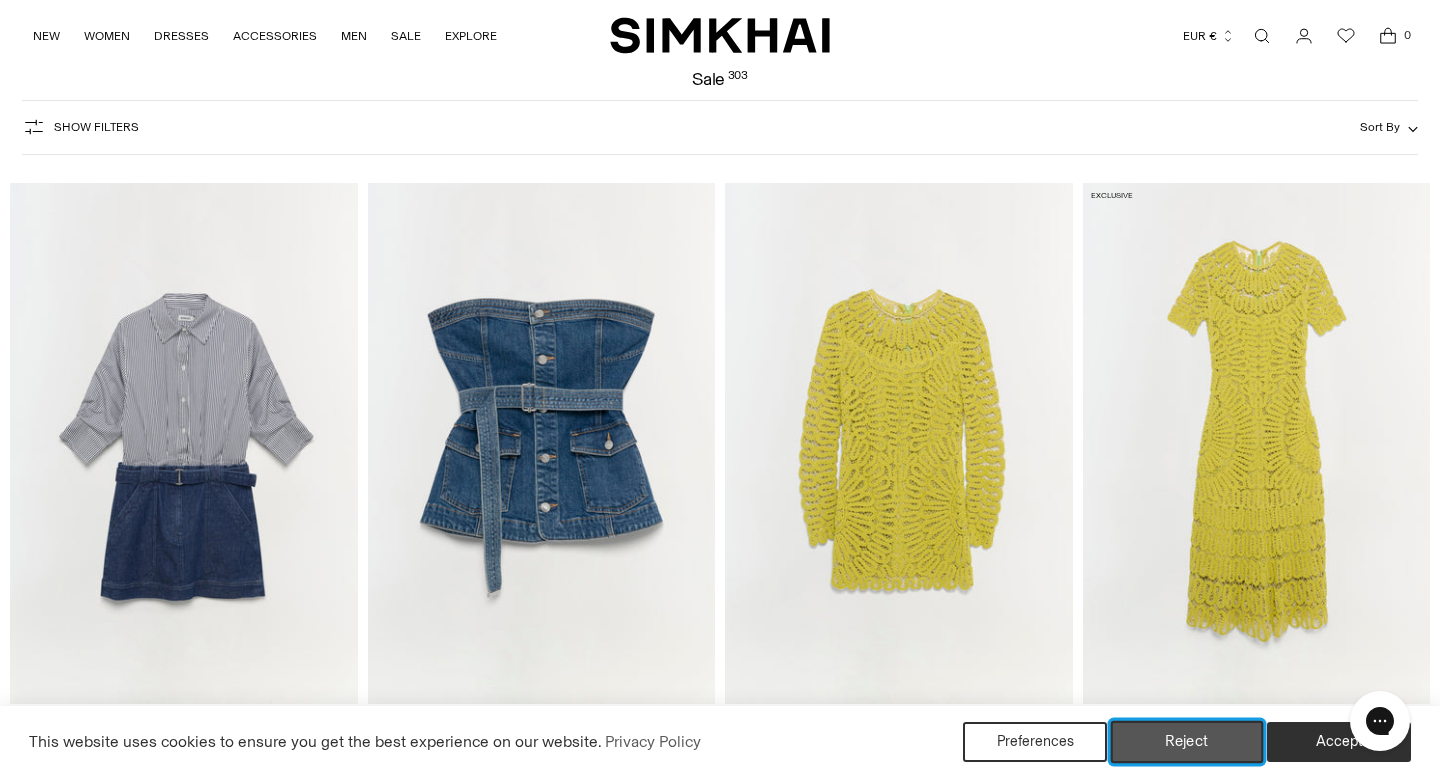 click on "Reject" at bounding box center [1187, 742] 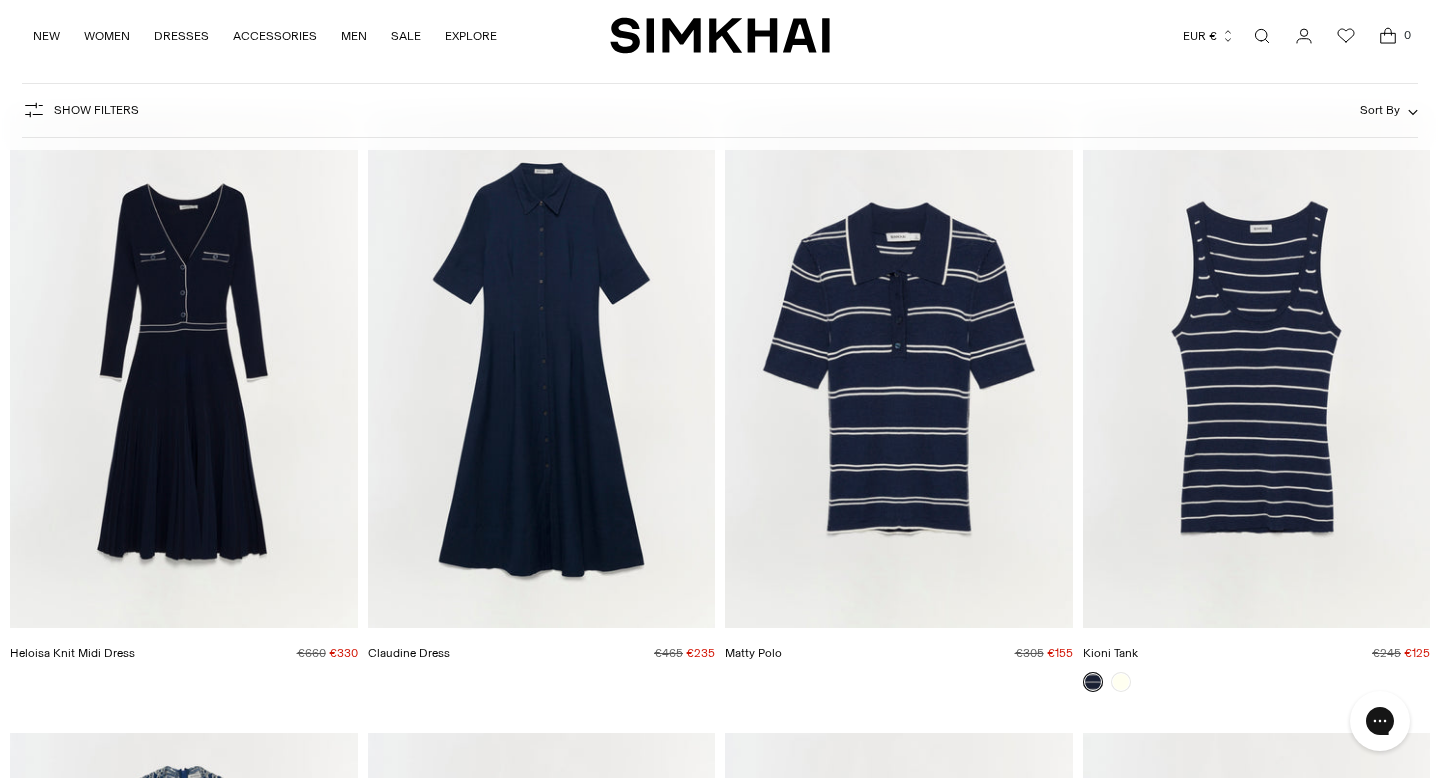 scroll, scrollTop: 790, scrollLeft: 0, axis: vertical 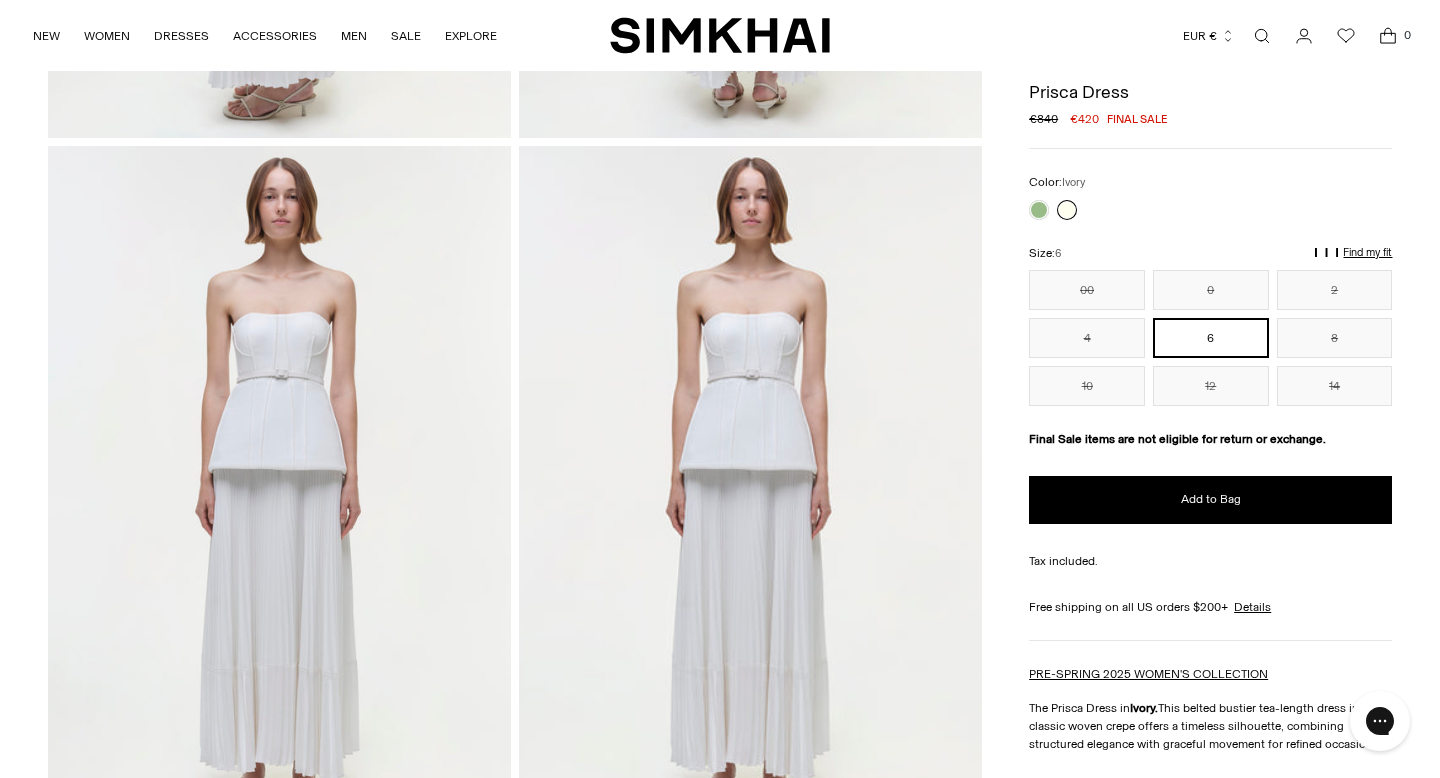 click at bounding box center (279, 493) 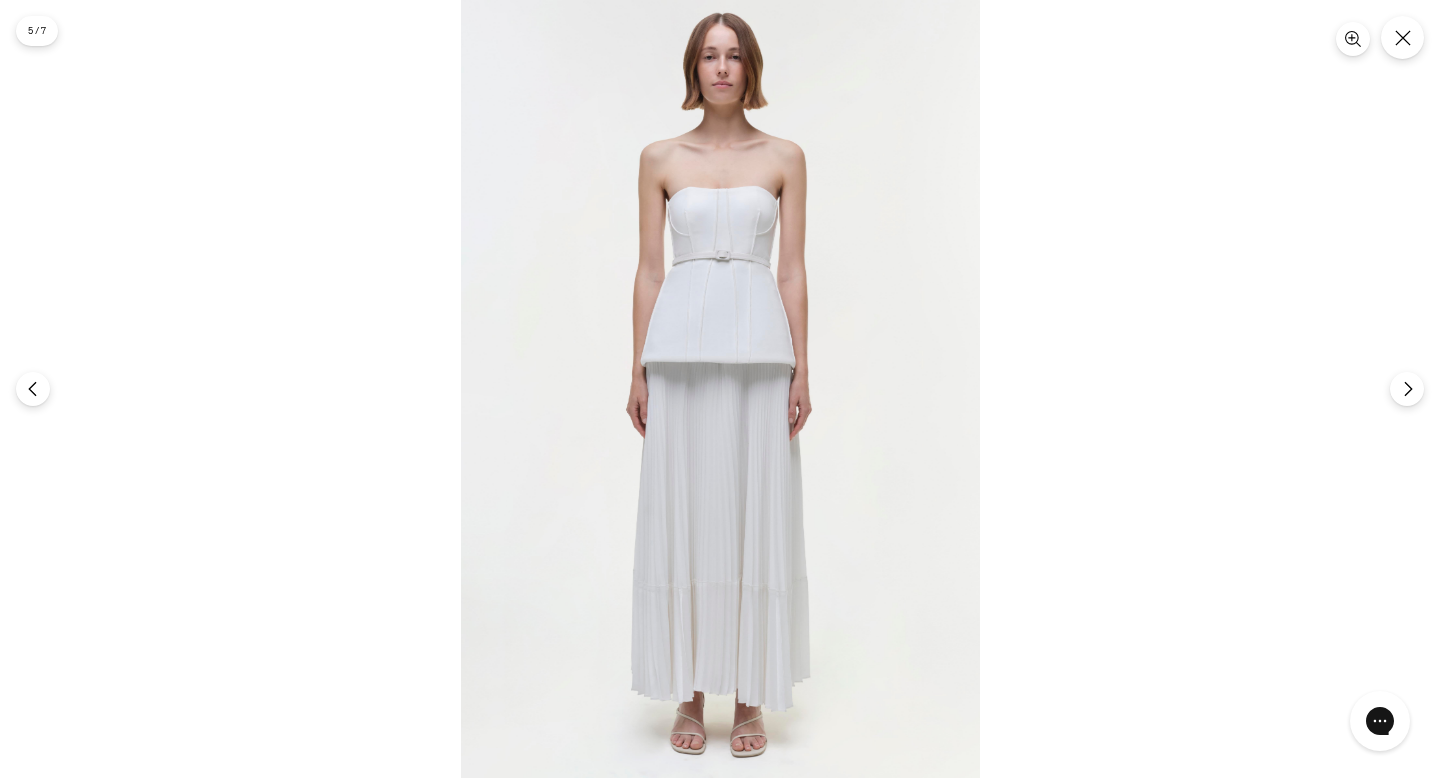 click at bounding box center (720, 389) 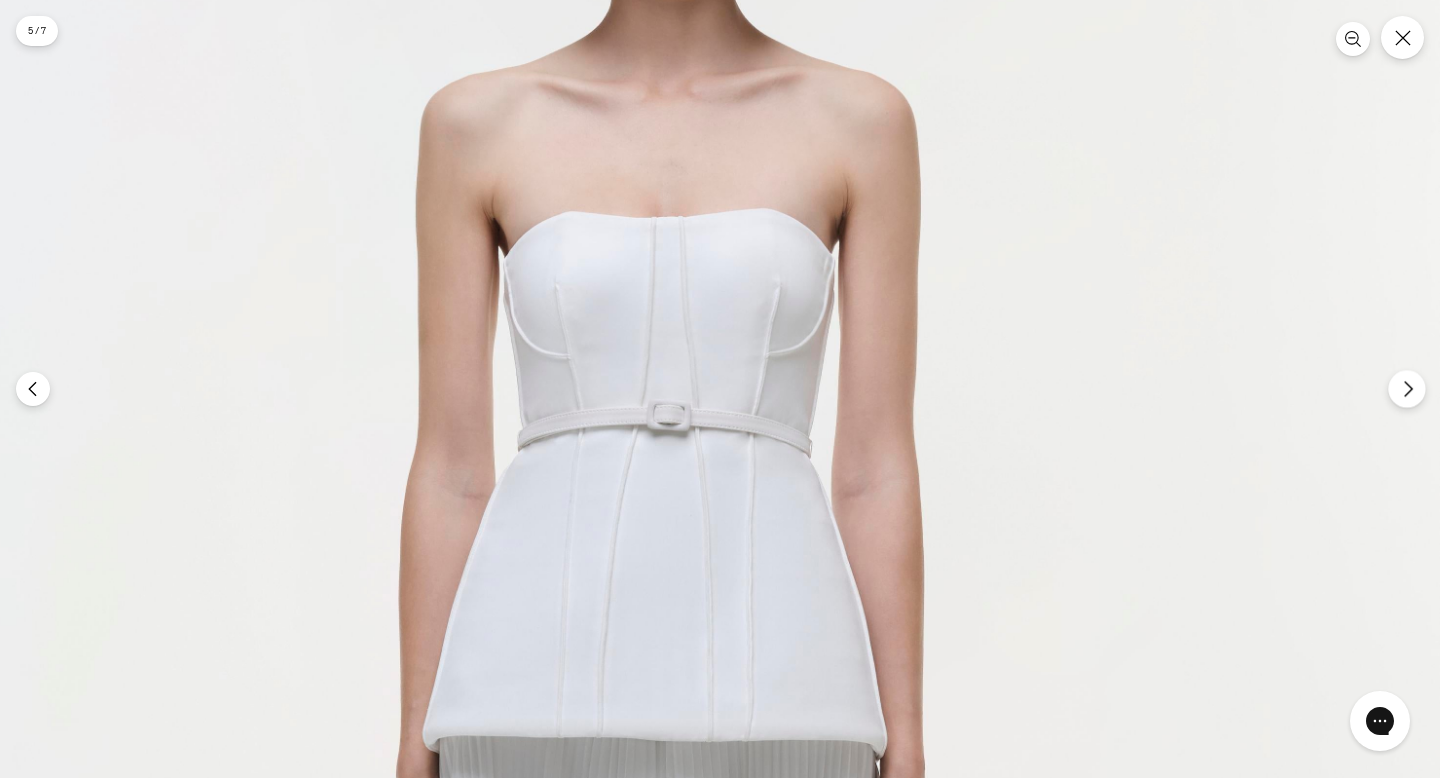 click 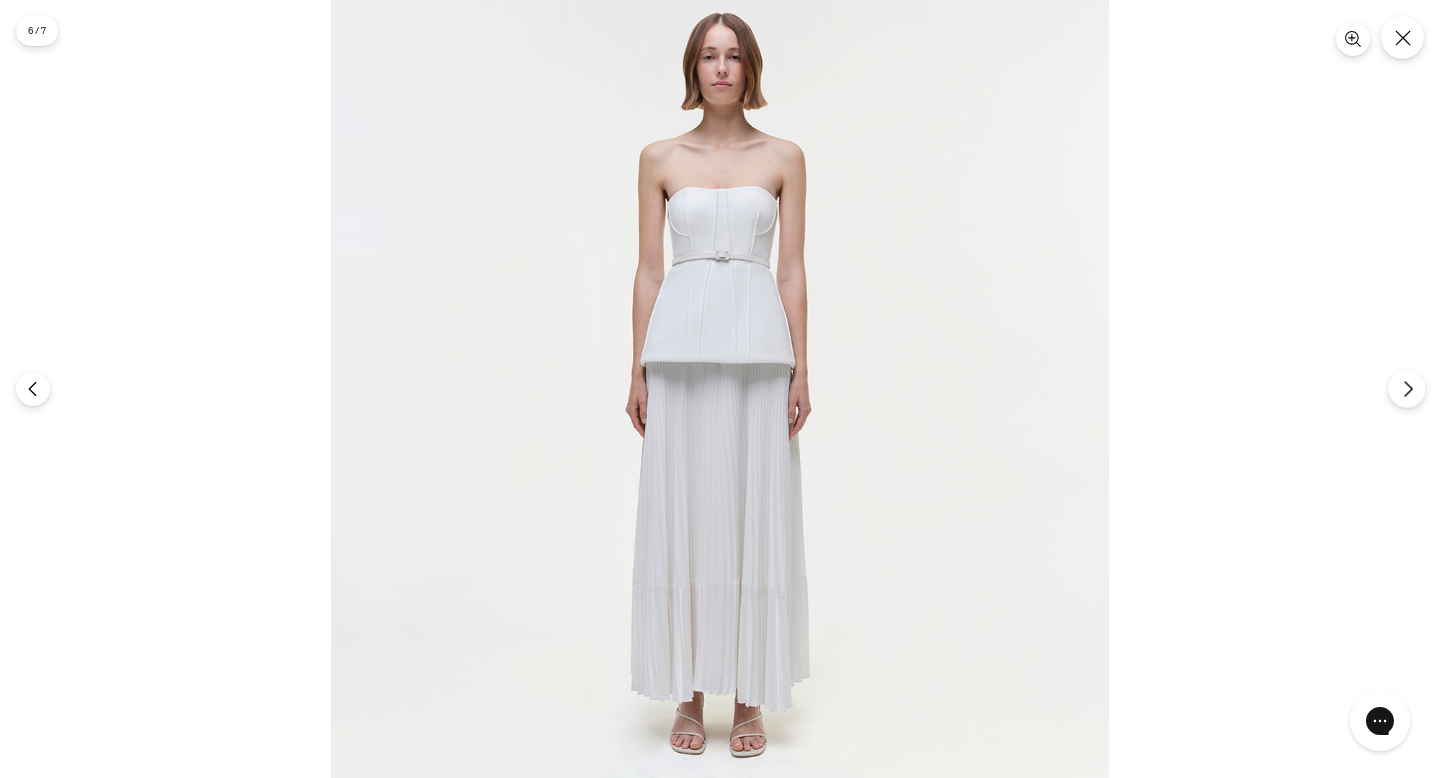 click 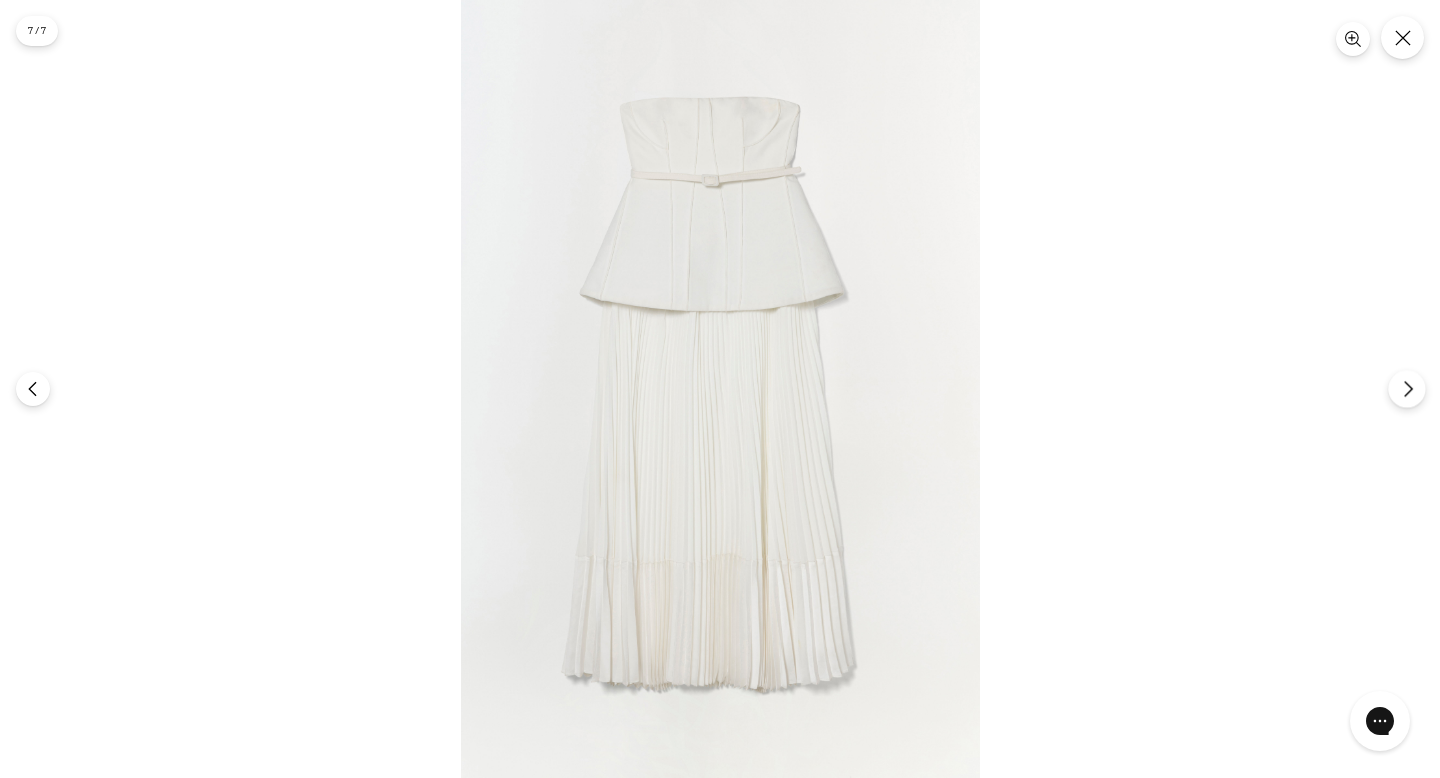 click 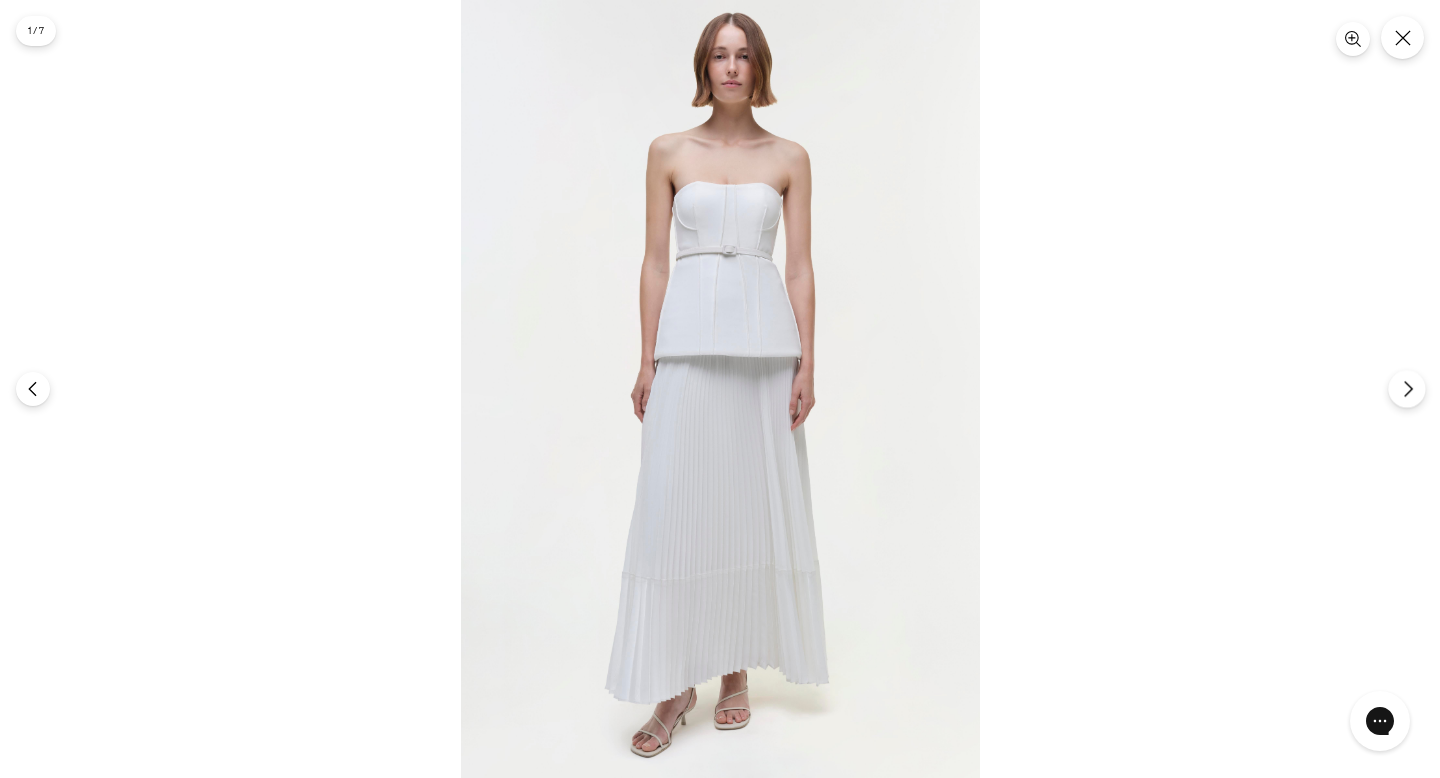 click 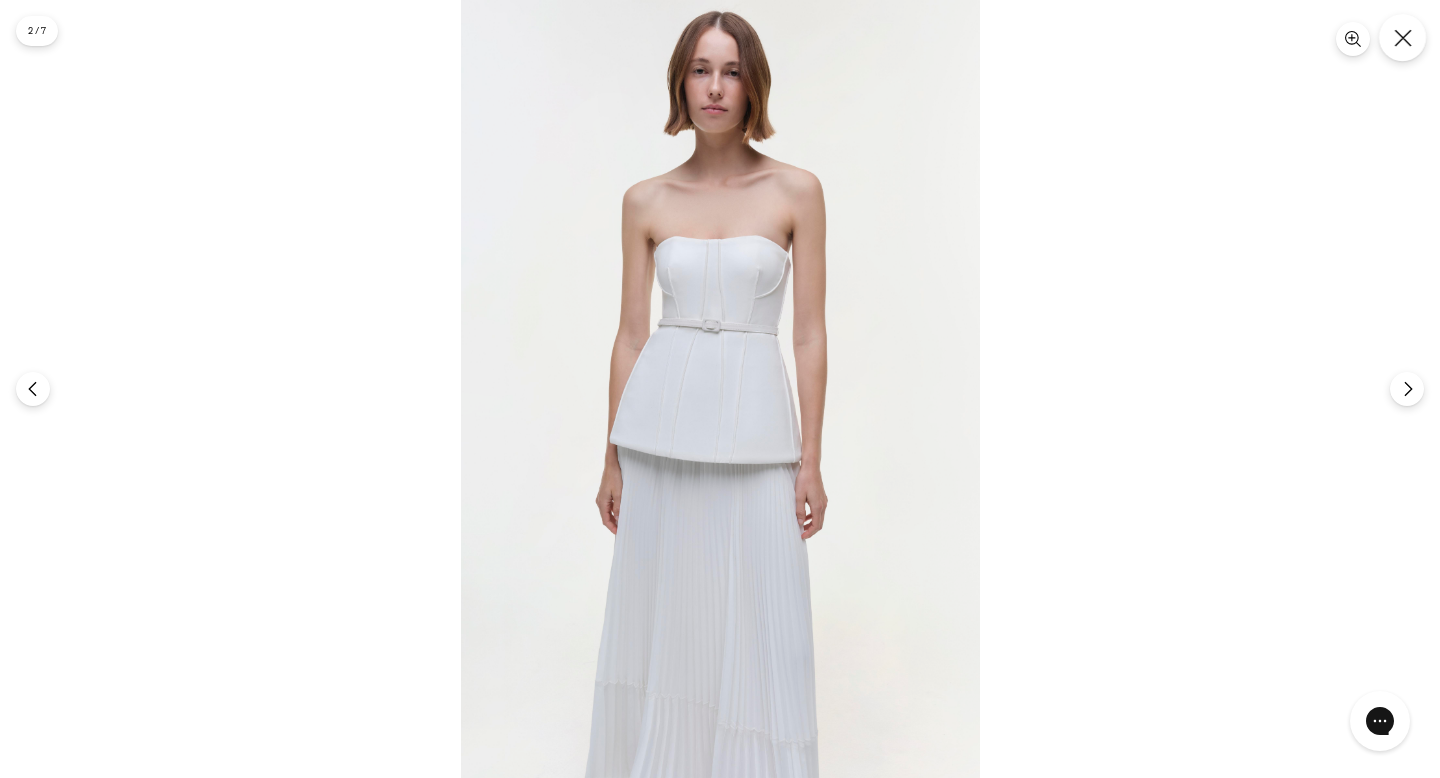 click 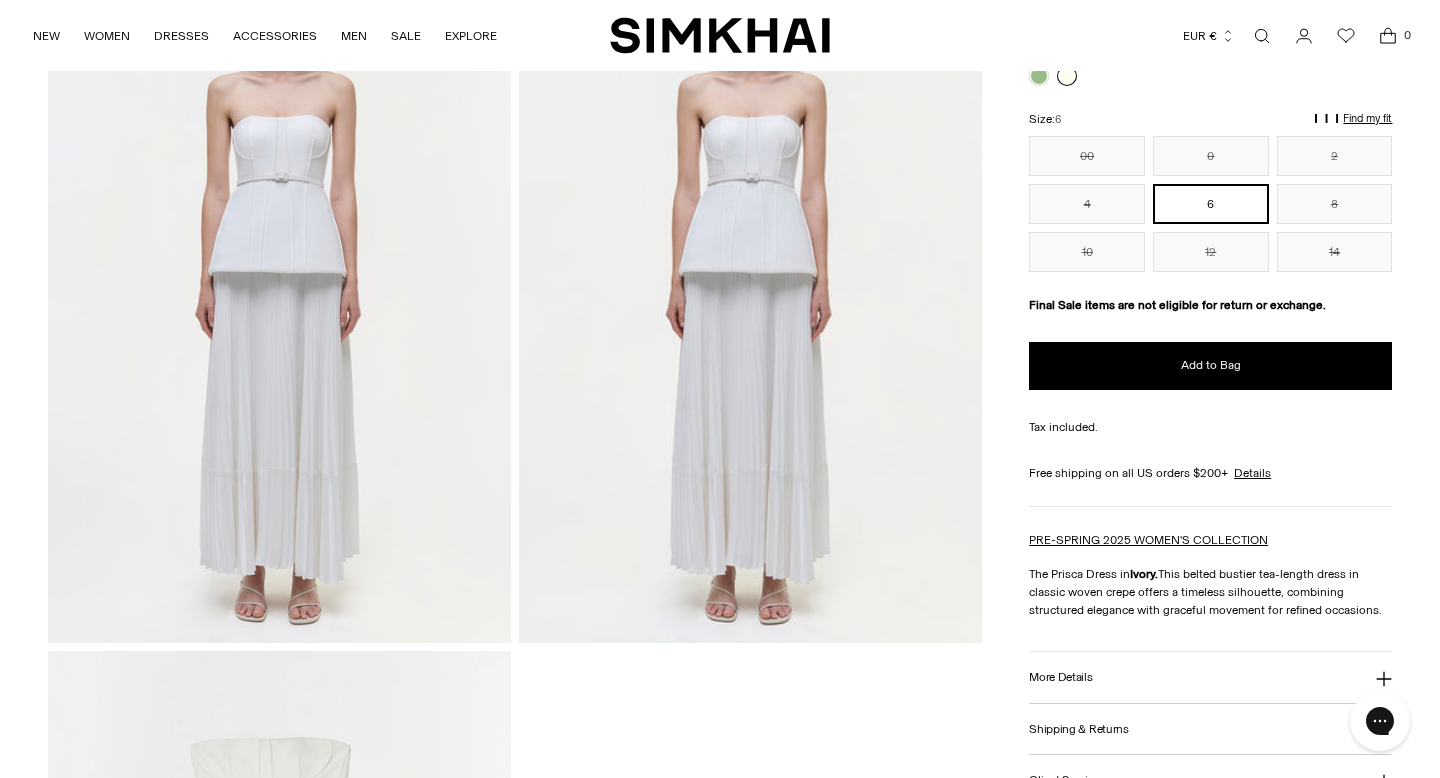 scroll, scrollTop: 1571, scrollLeft: 0, axis: vertical 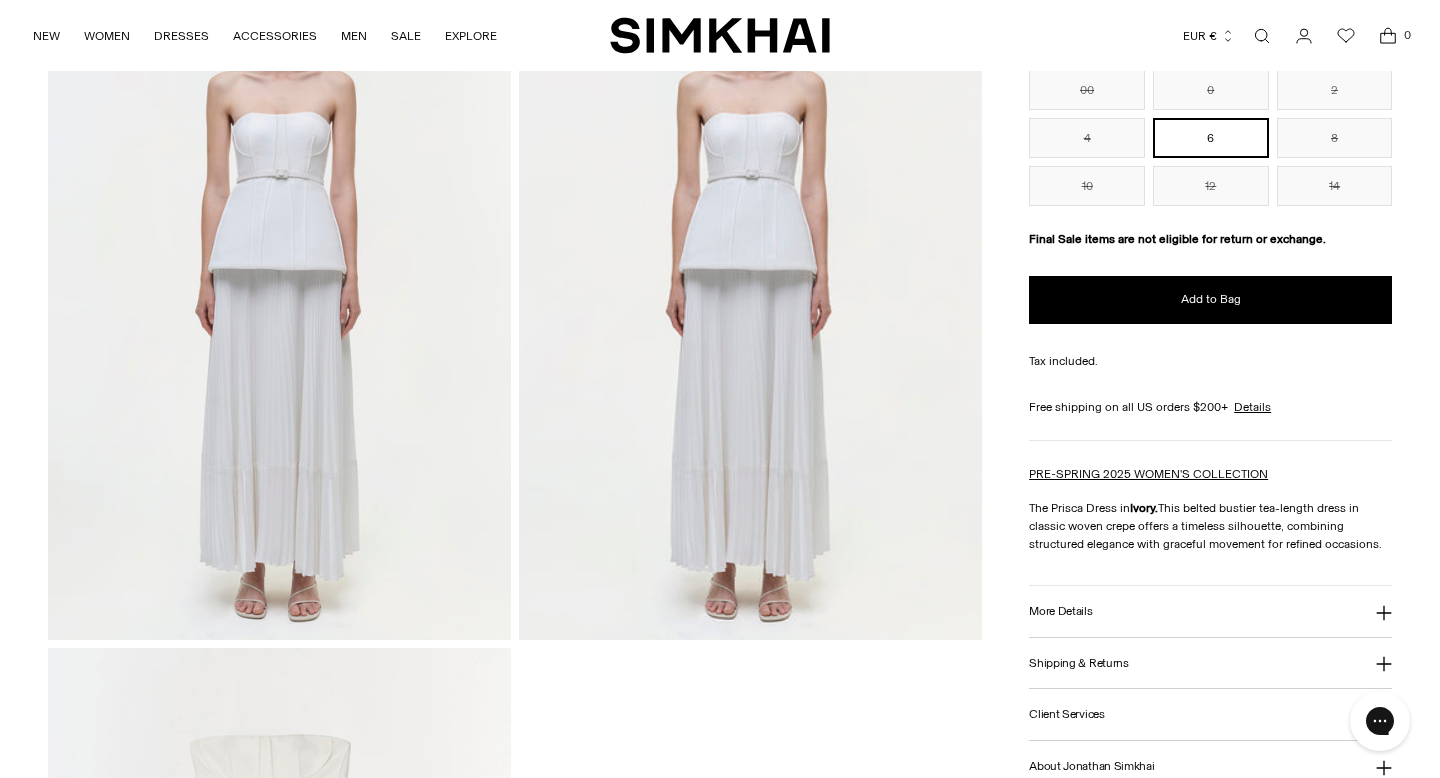 click on "Shipping & Returns" at bounding box center [1210, 663] 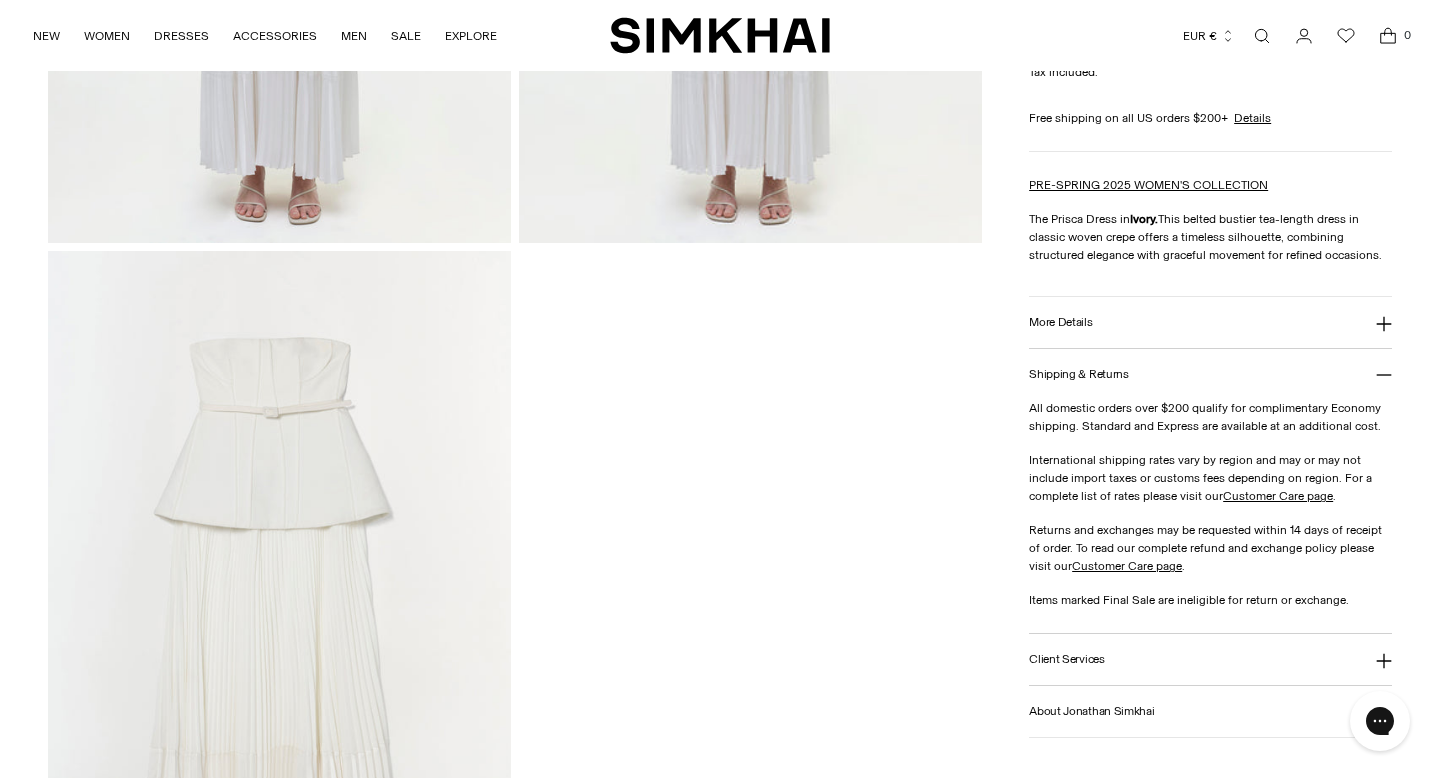scroll, scrollTop: 1969, scrollLeft: 0, axis: vertical 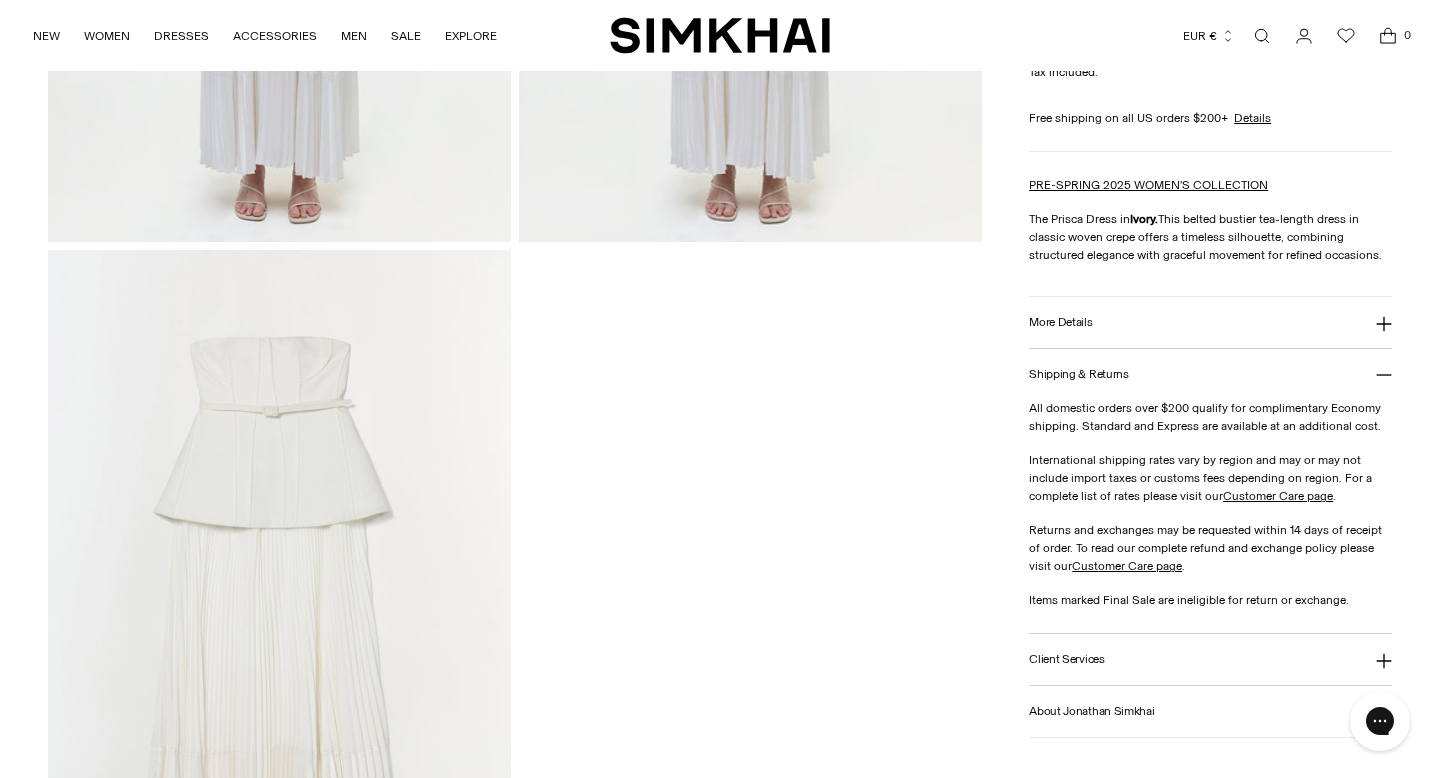 click on "More Details" at bounding box center [1210, 322] 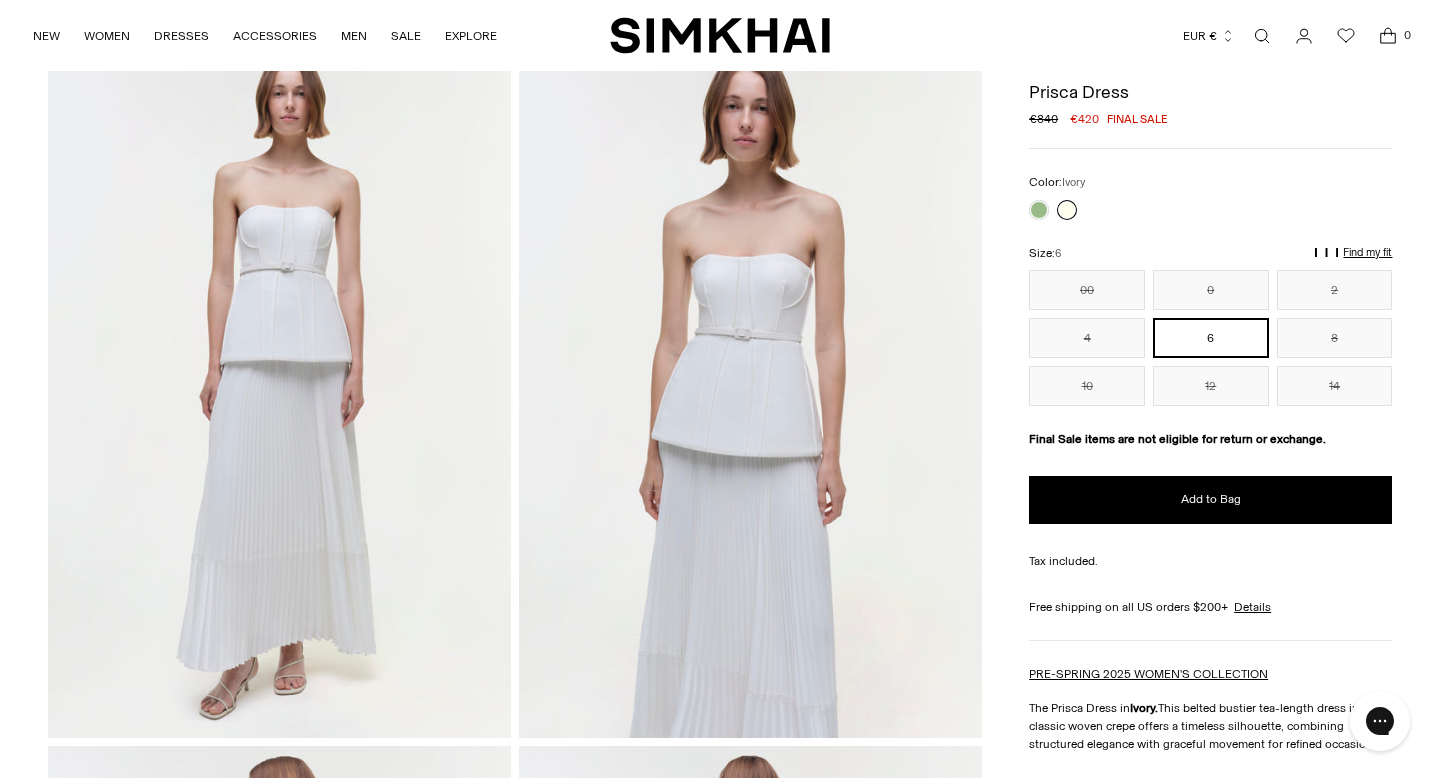 scroll, scrollTop: 0, scrollLeft: 0, axis: both 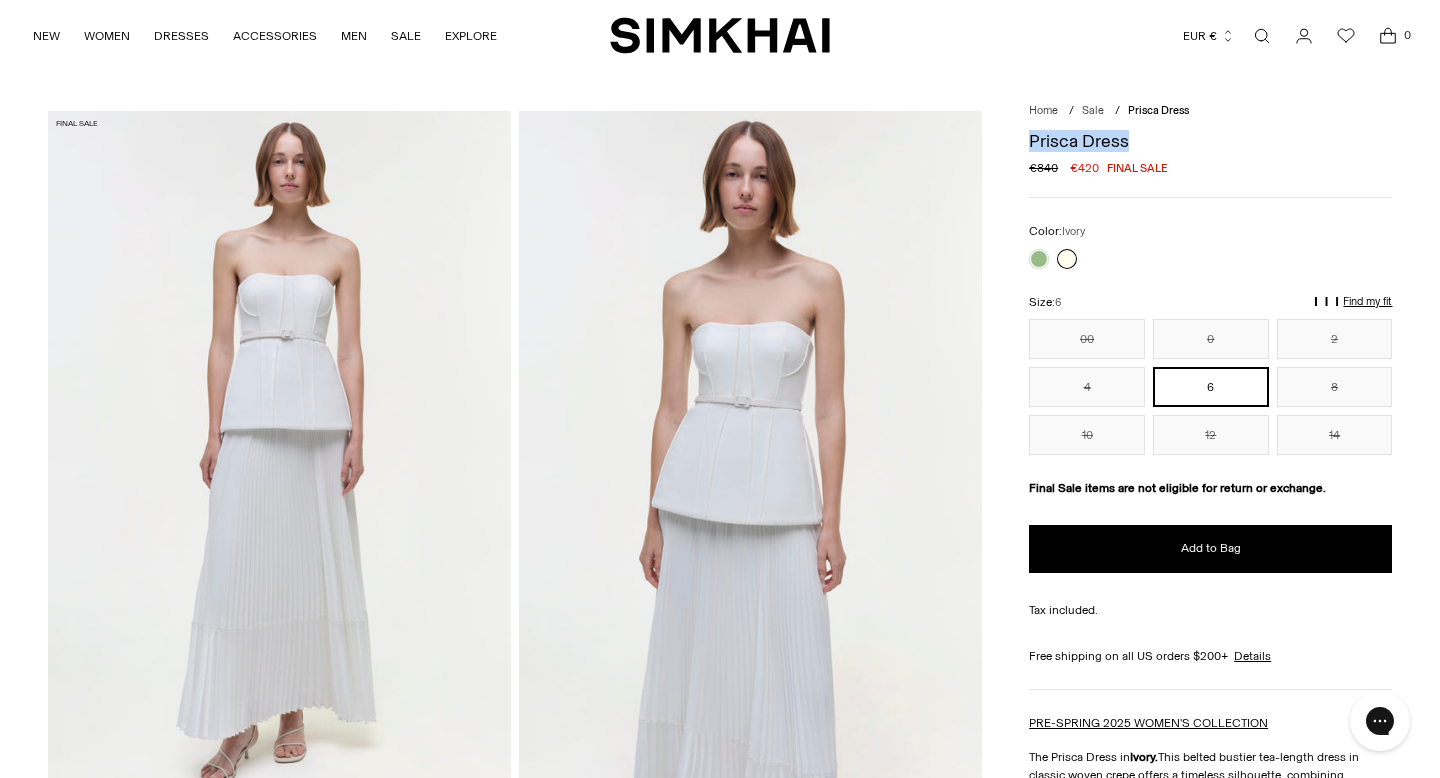 copy on "Prisca Dress" 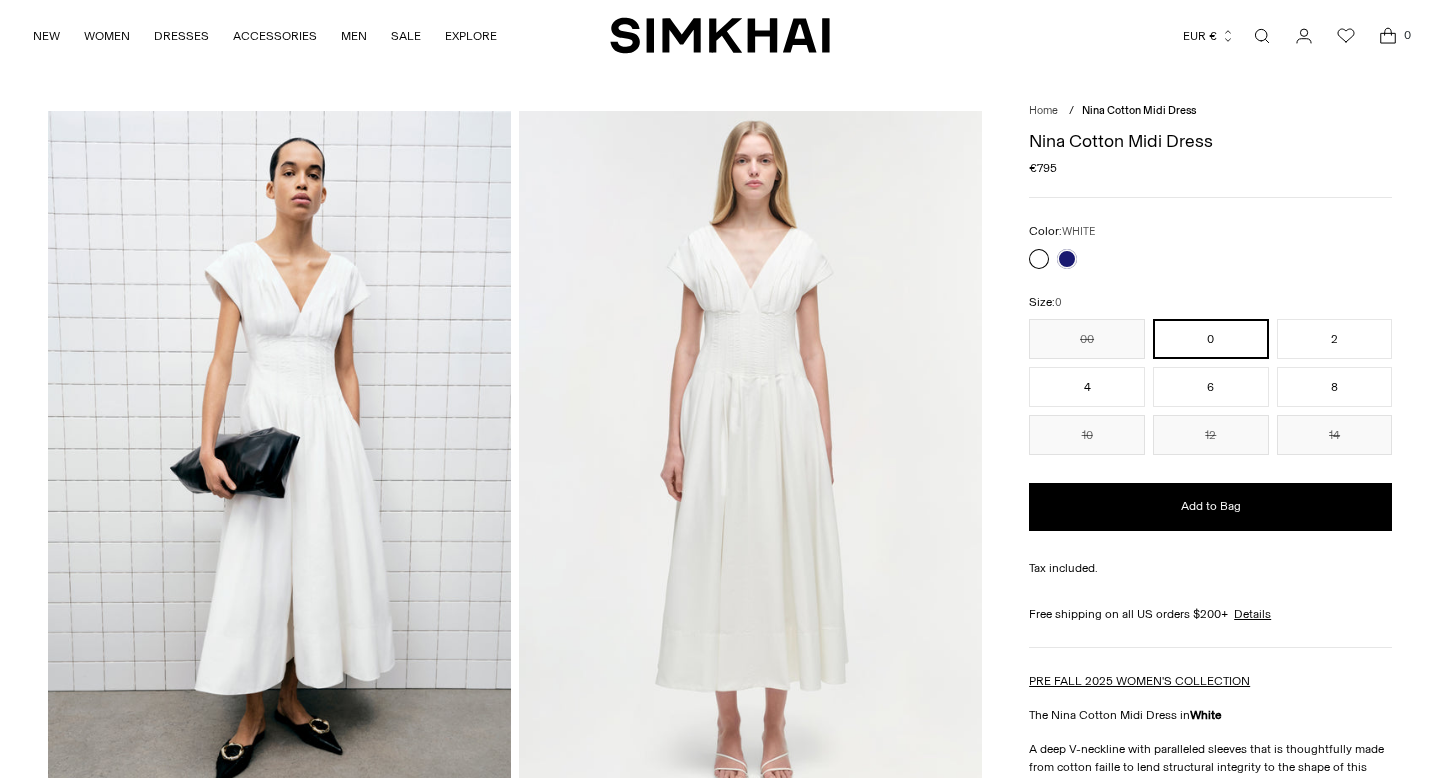 scroll, scrollTop: 0, scrollLeft: 0, axis: both 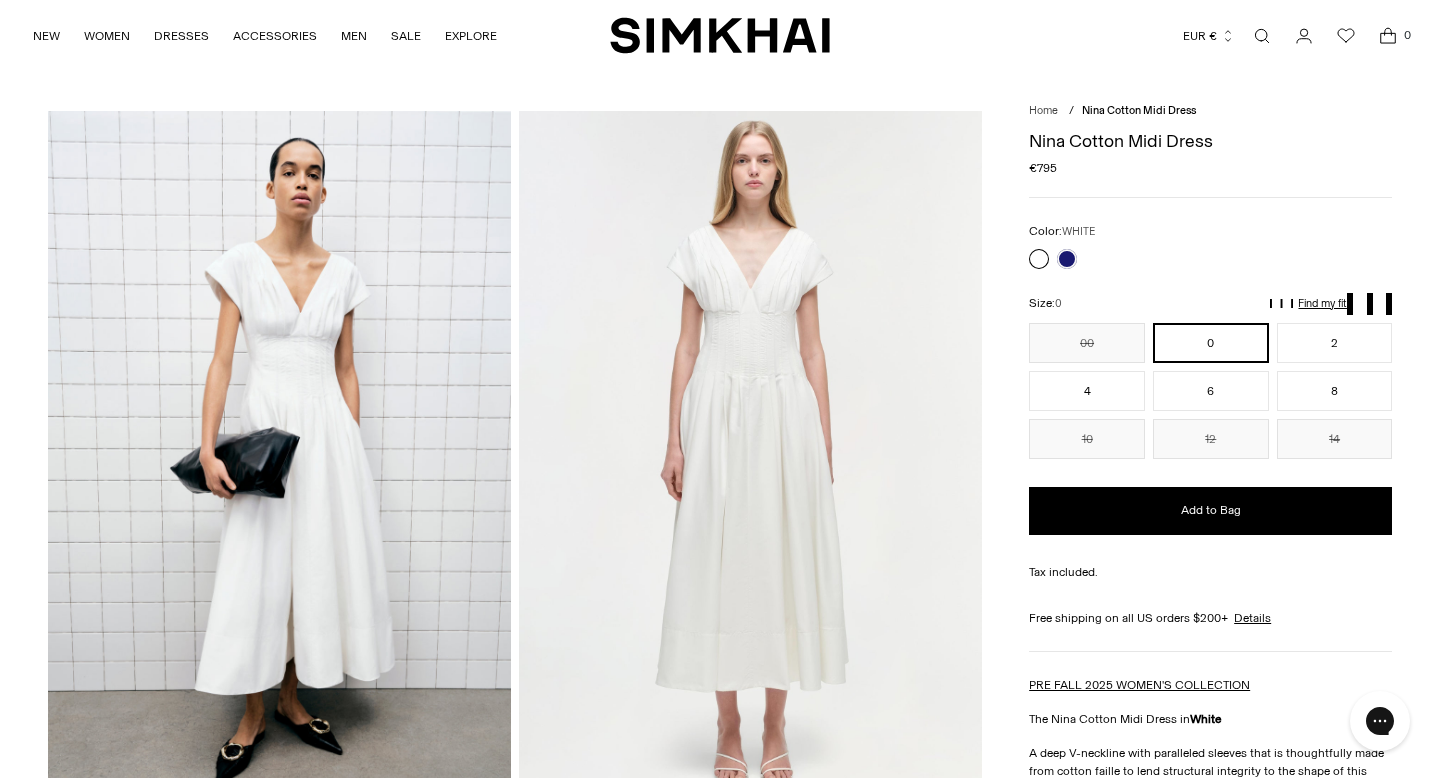 click at bounding box center [279, 458] 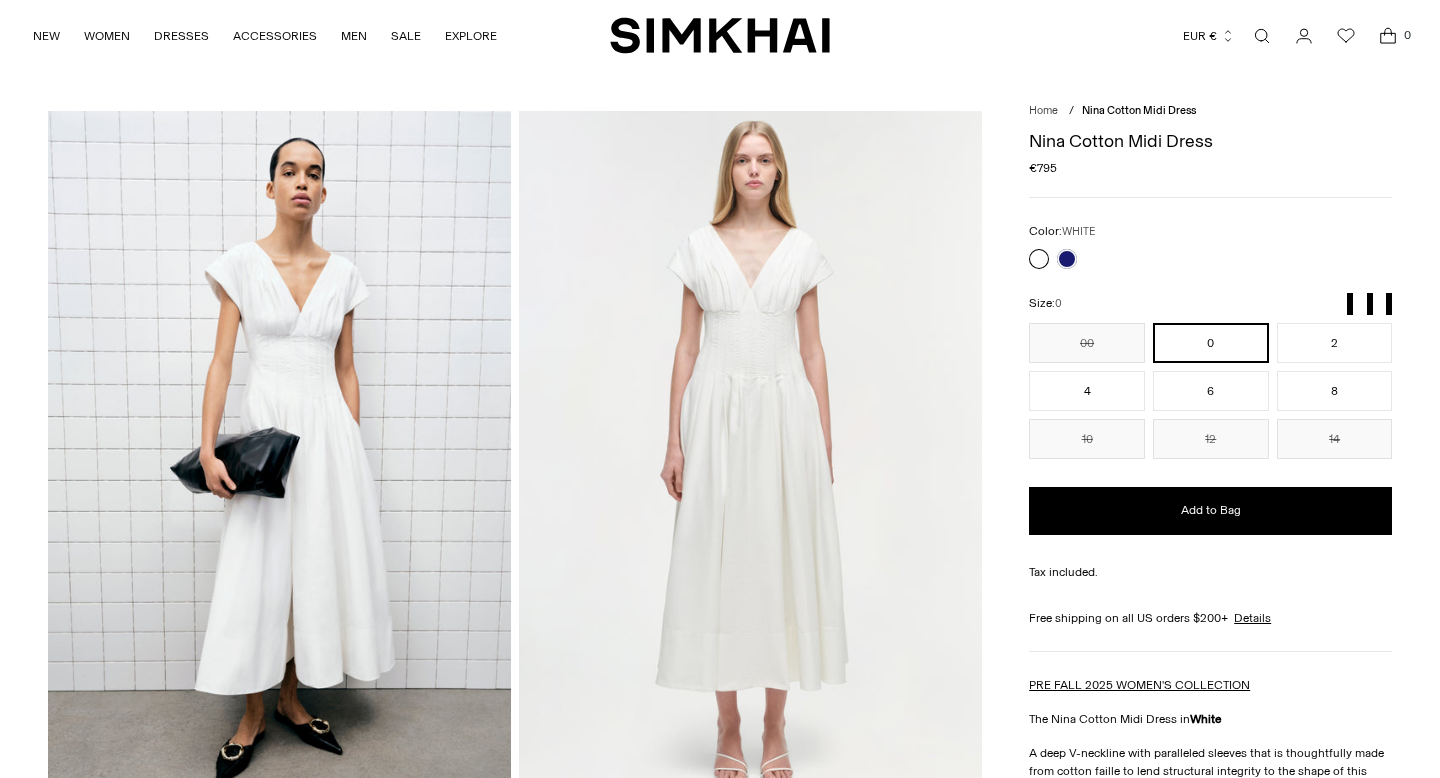 scroll, scrollTop: 0, scrollLeft: 0, axis: both 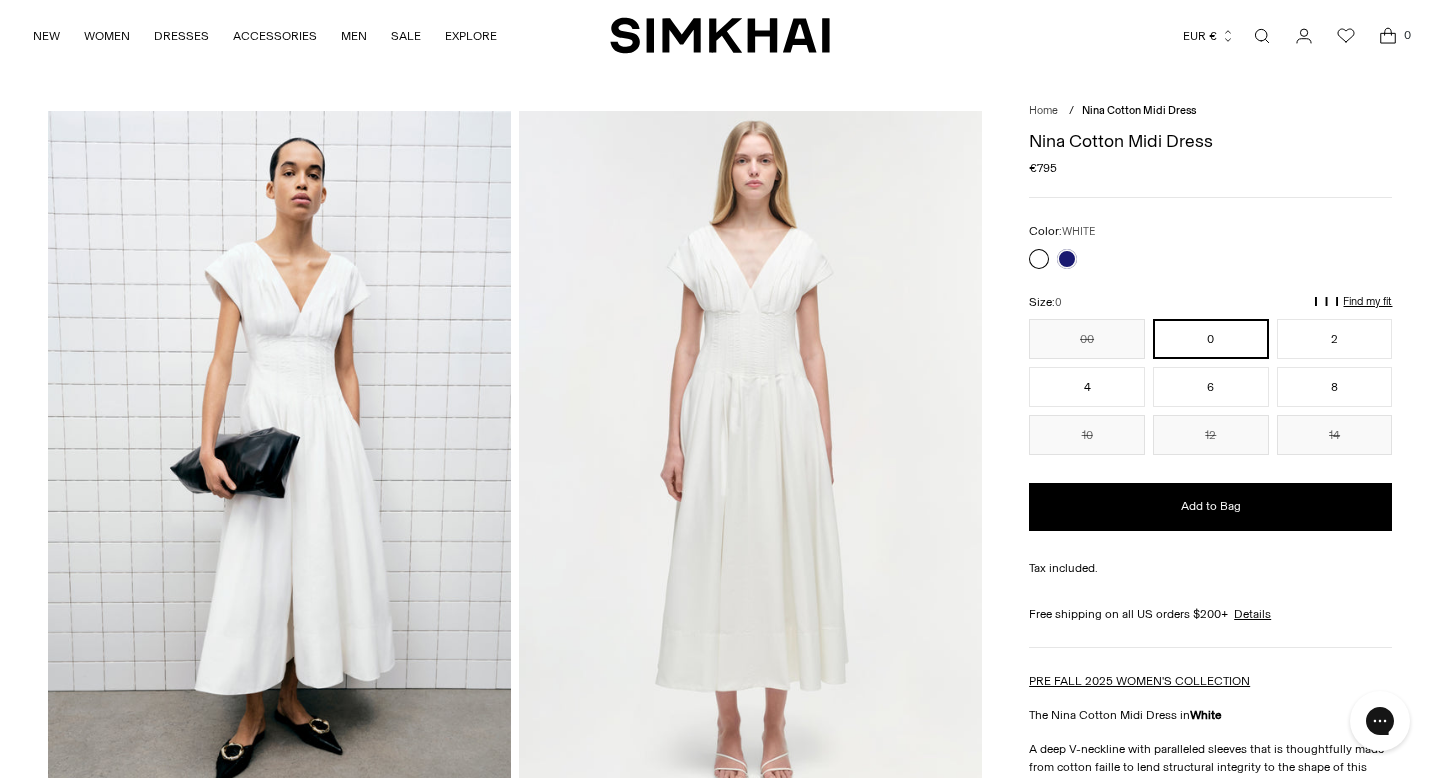 copy on "Nina Cotton Midi Dress
Regular price
€795" 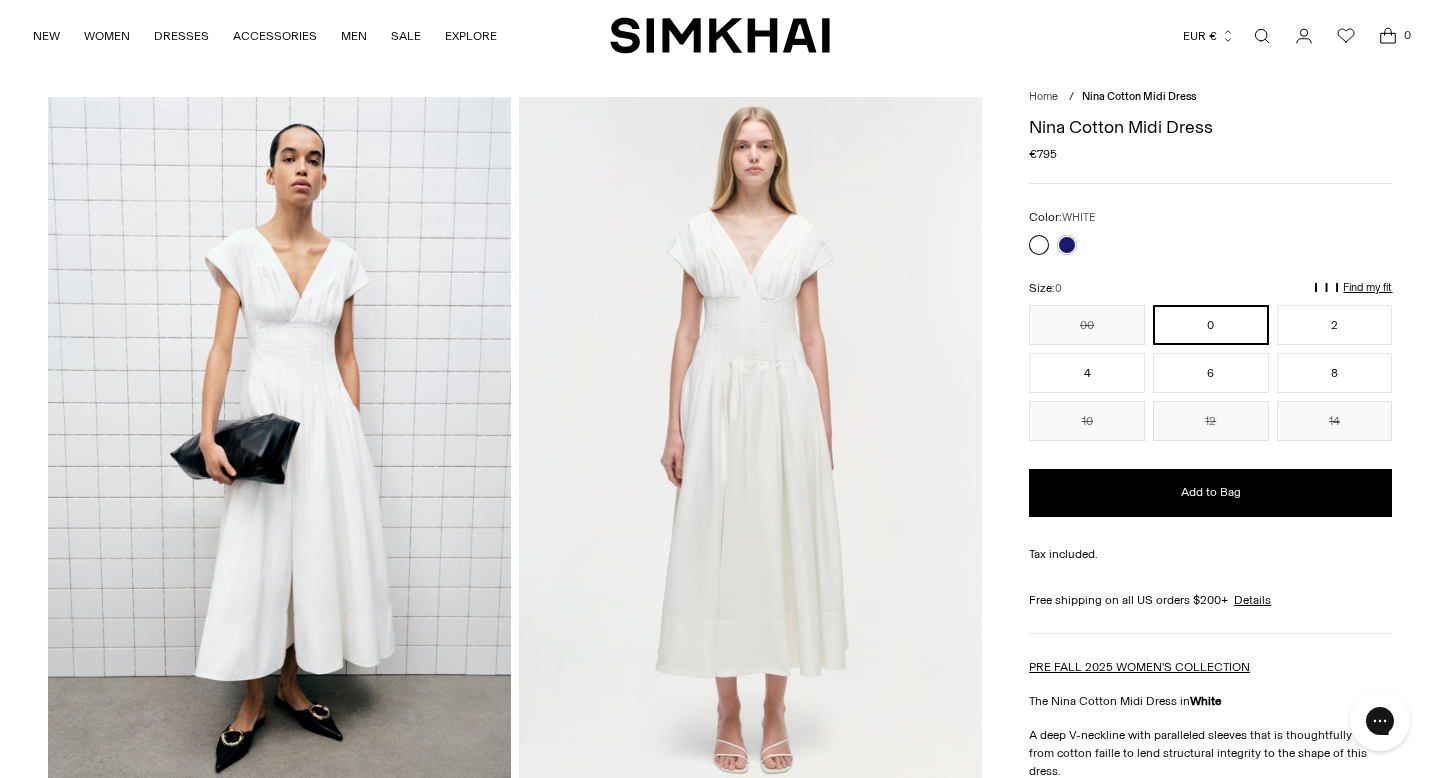 scroll, scrollTop: 24, scrollLeft: 0, axis: vertical 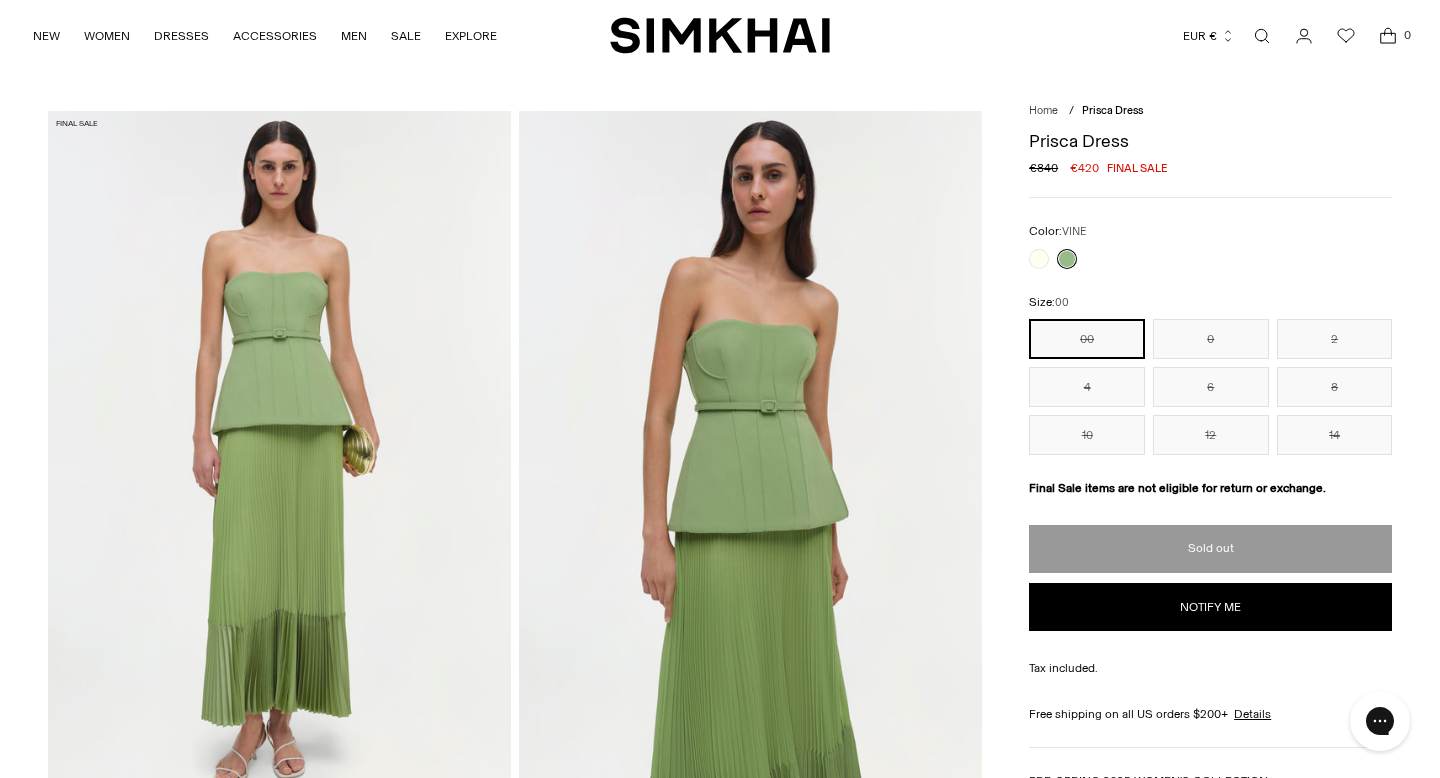 click at bounding box center (279, 458) 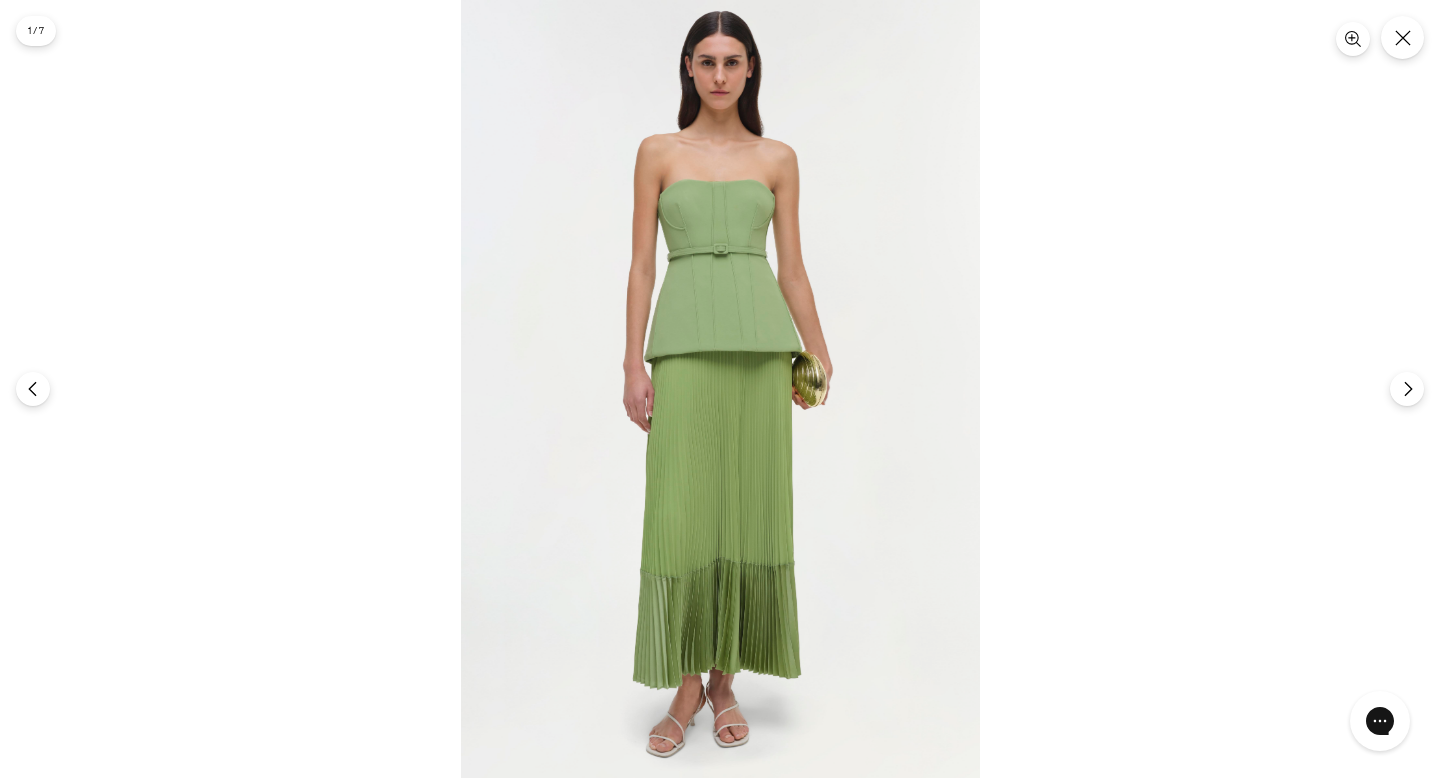 click at bounding box center (720, 389) 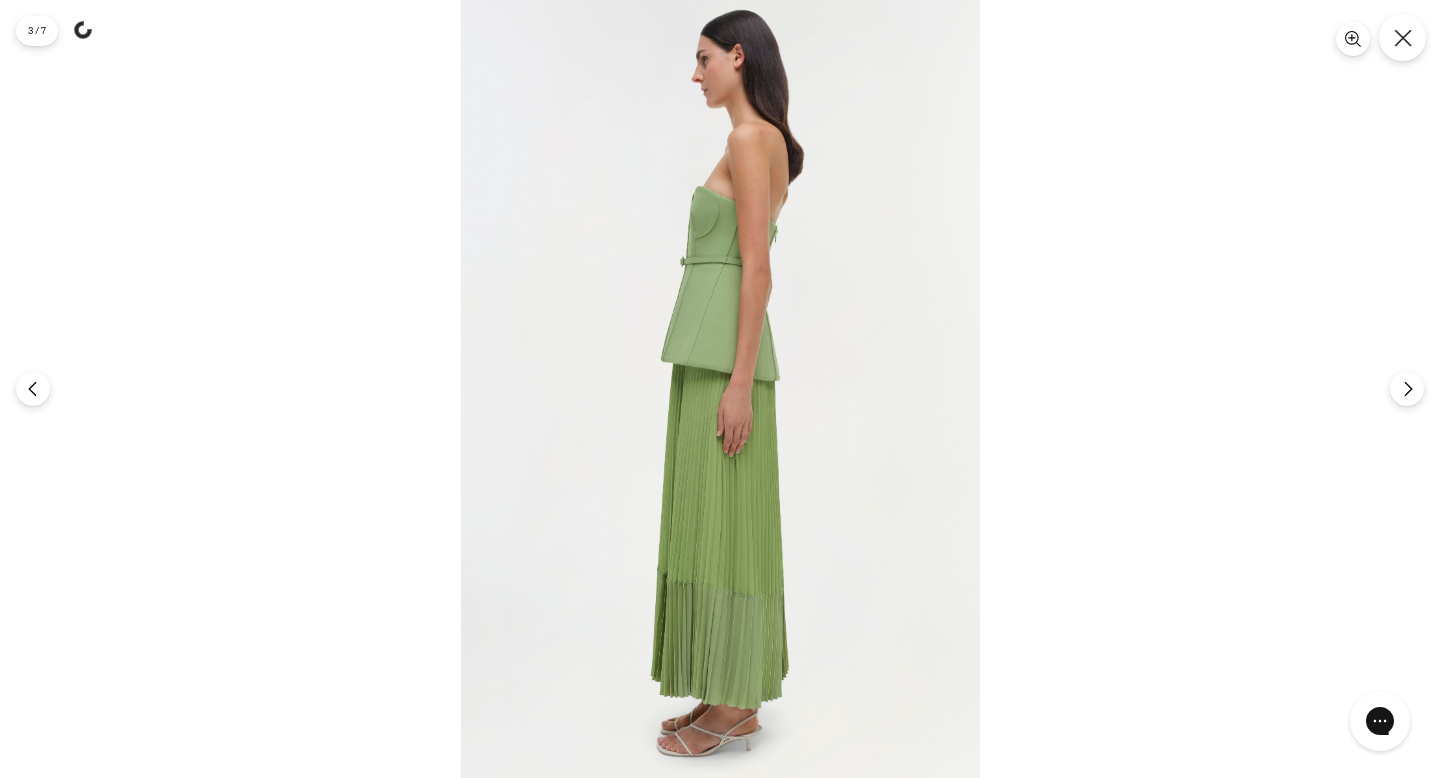 click 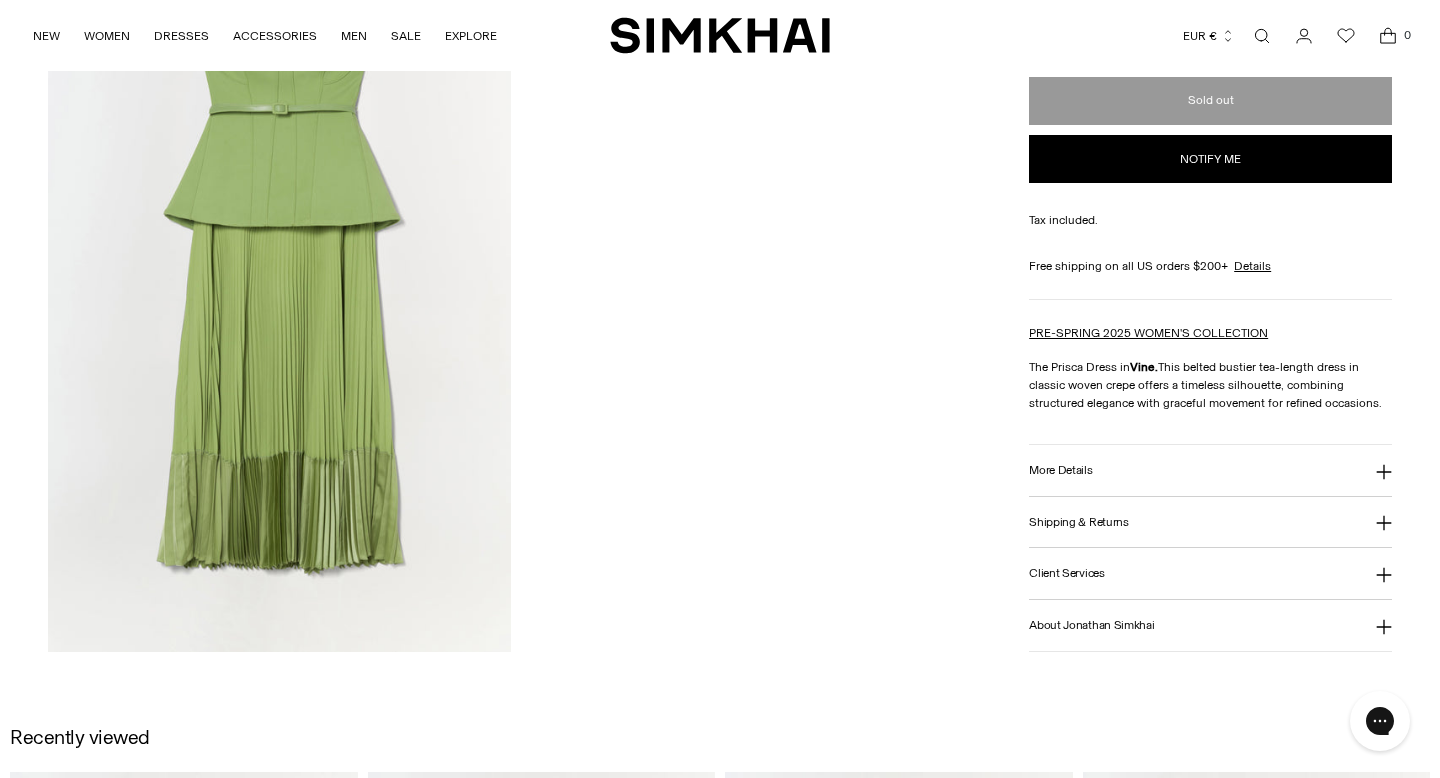 scroll, scrollTop: 2264, scrollLeft: 0, axis: vertical 